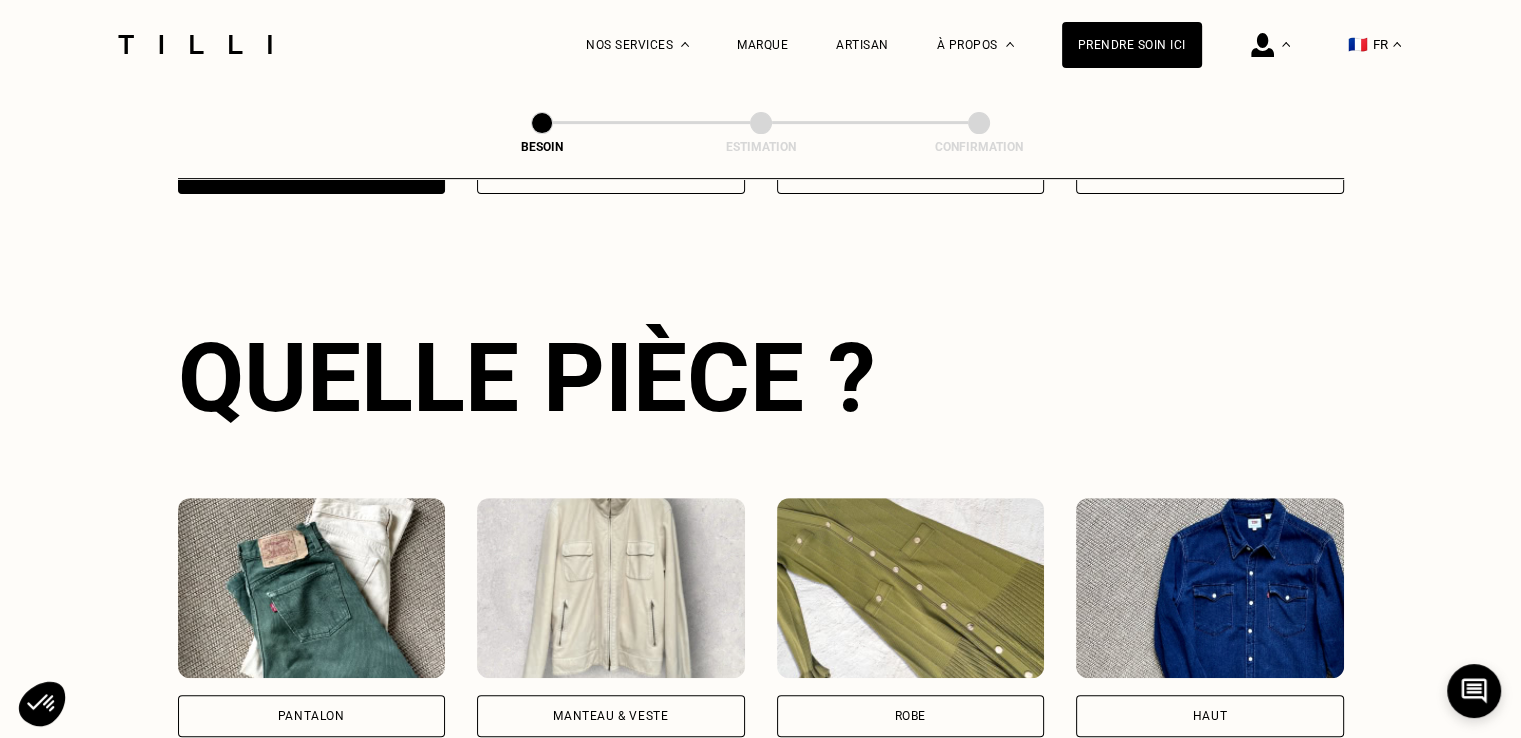 scroll, scrollTop: 0, scrollLeft: 0, axis: both 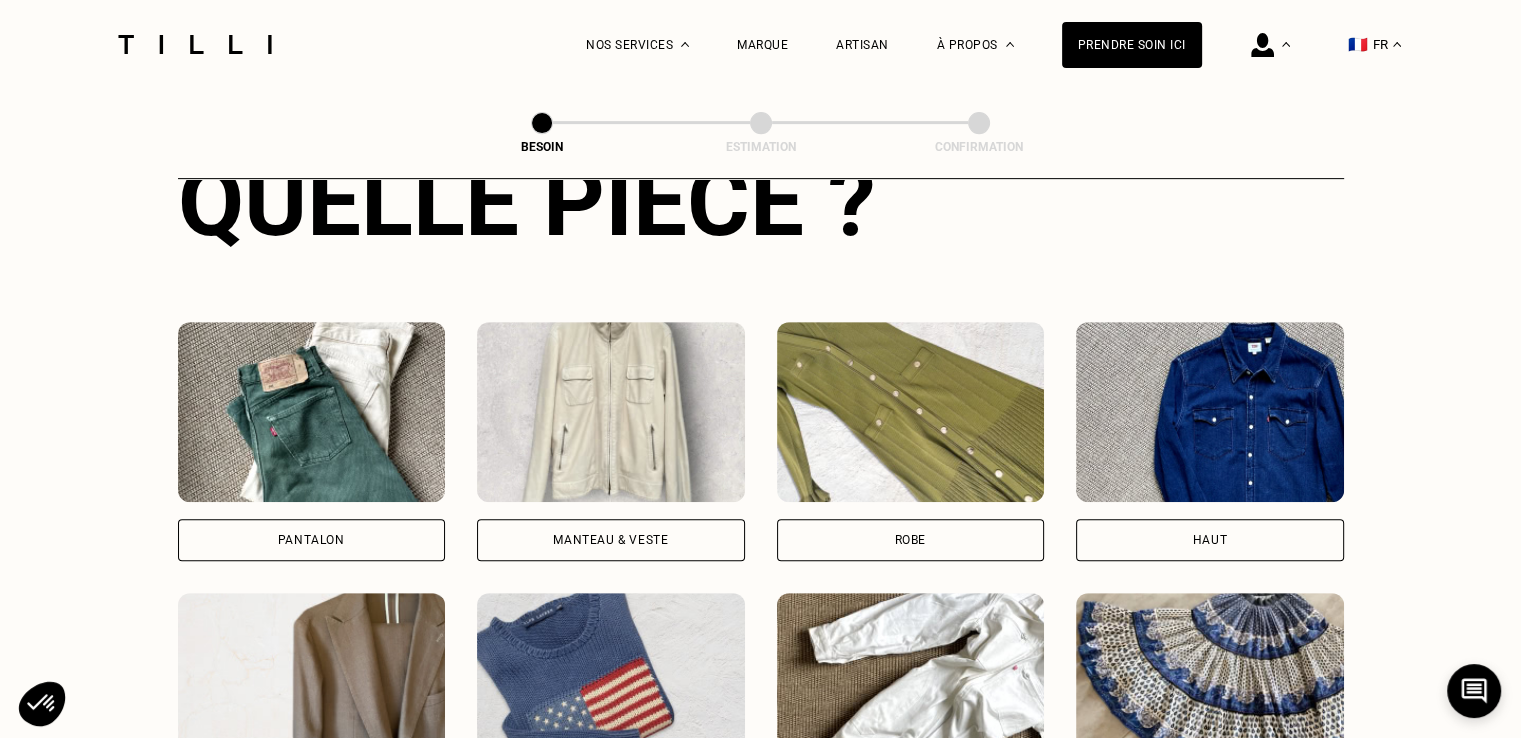 click on "Pantalon" at bounding box center [312, 540] 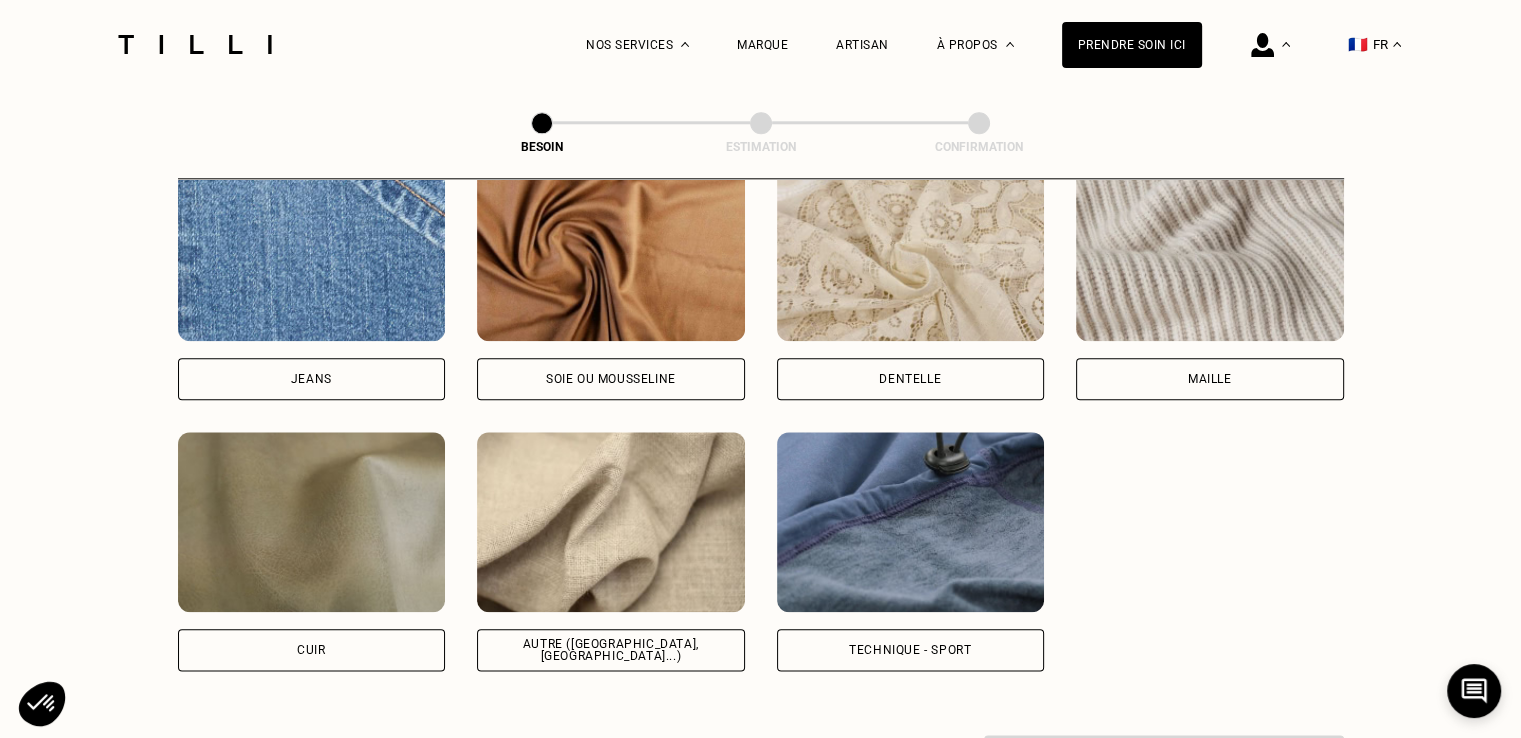 scroll, scrollTop: 2196, scrollLeft: 0, axis: vertical 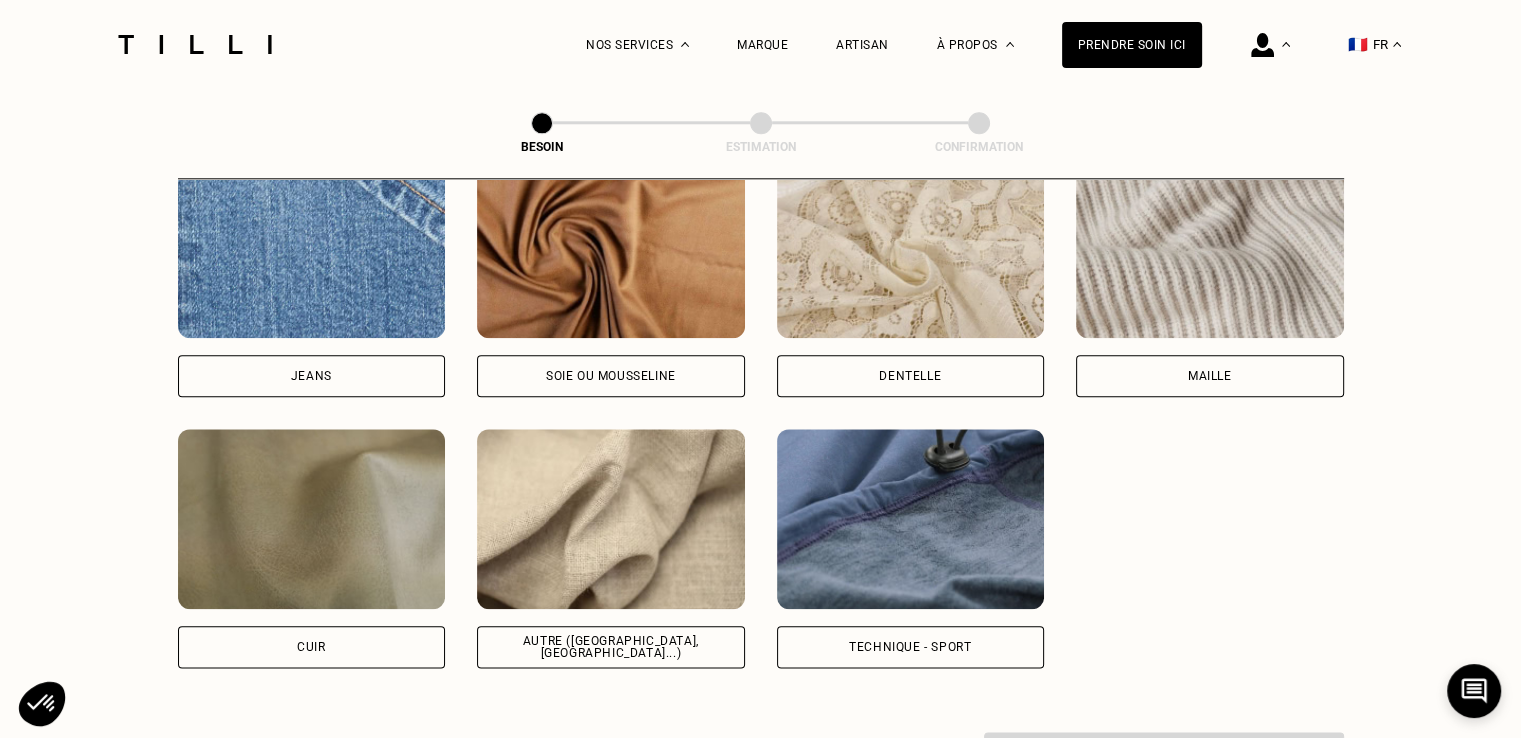 click on "Autre ([GEOGRAPHIC_DATA], [GEOGRAPHIC_DATA]...)" at bounding box center [611, 548] 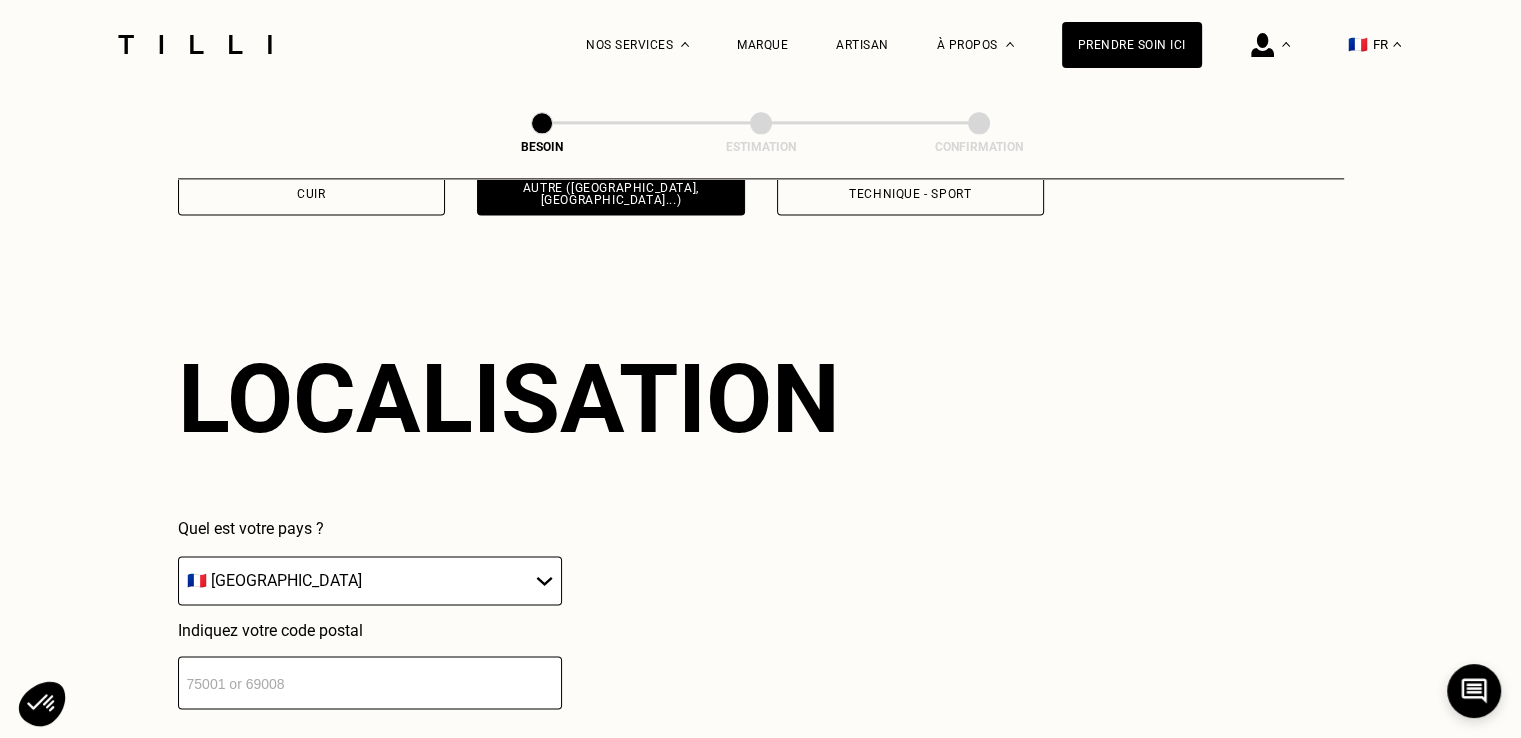 scroll, scrollTop: 2686, scrollLeft: 0, axis: vertical 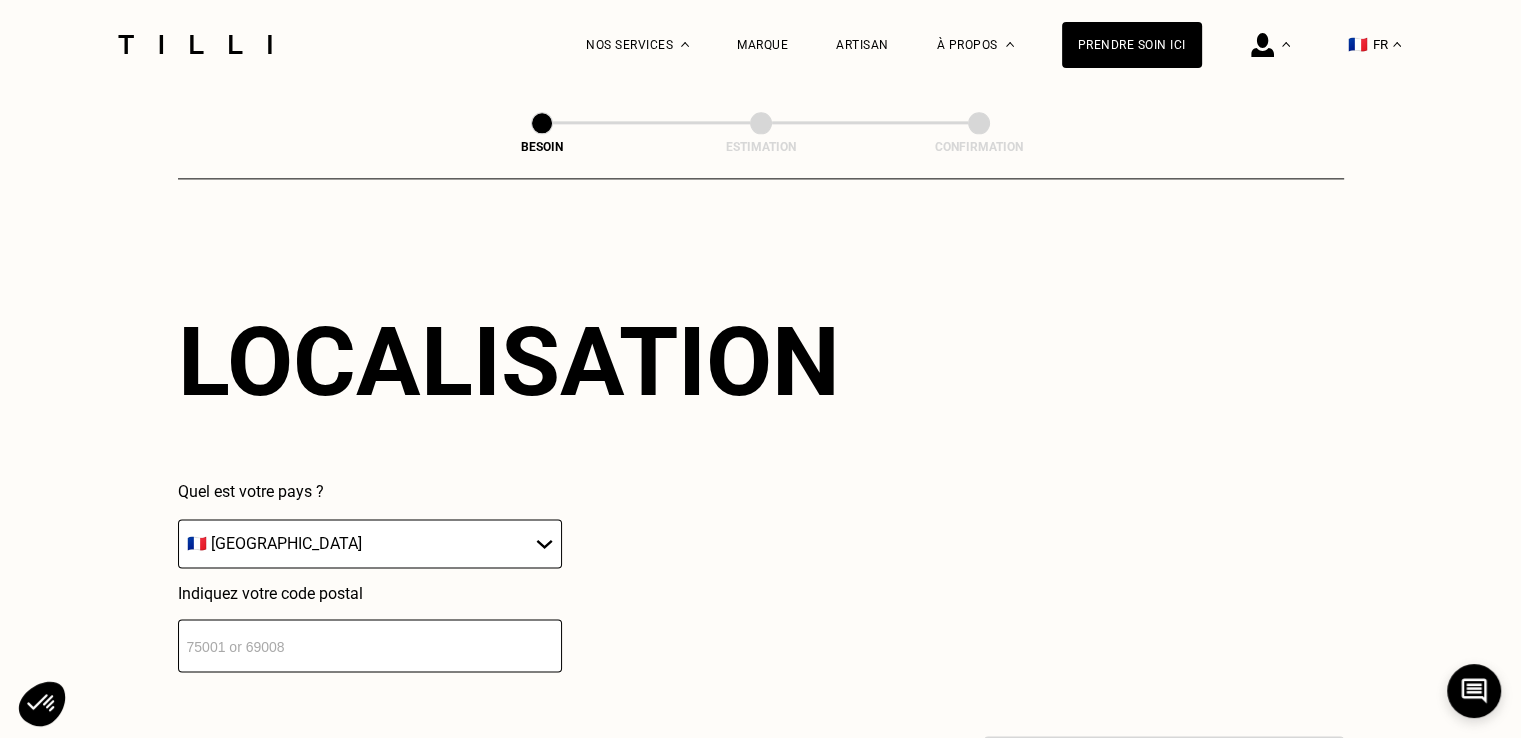 click at bounding box center (370, 645) 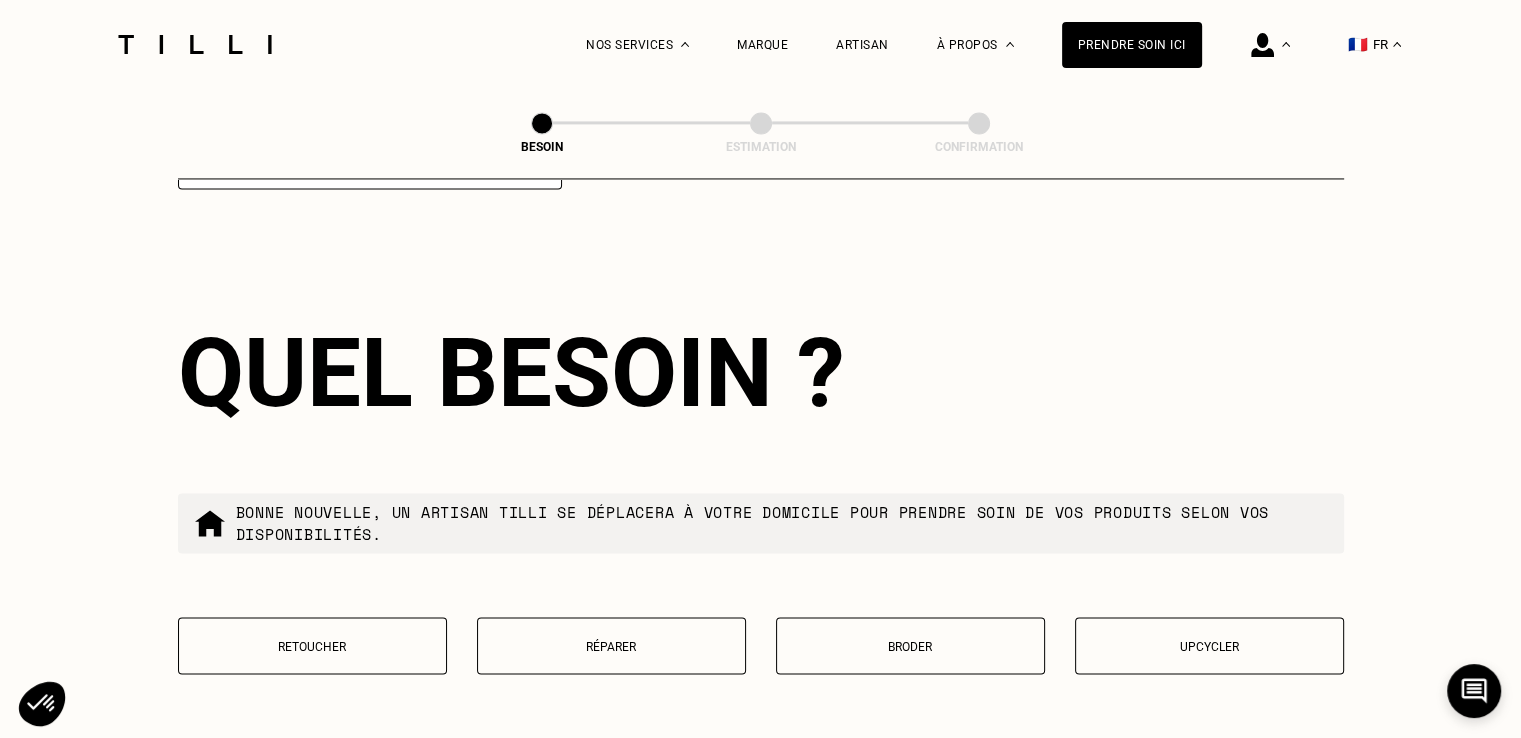 scroll, scrollTop: 3184, scrollLeft: 0, axis: vertical 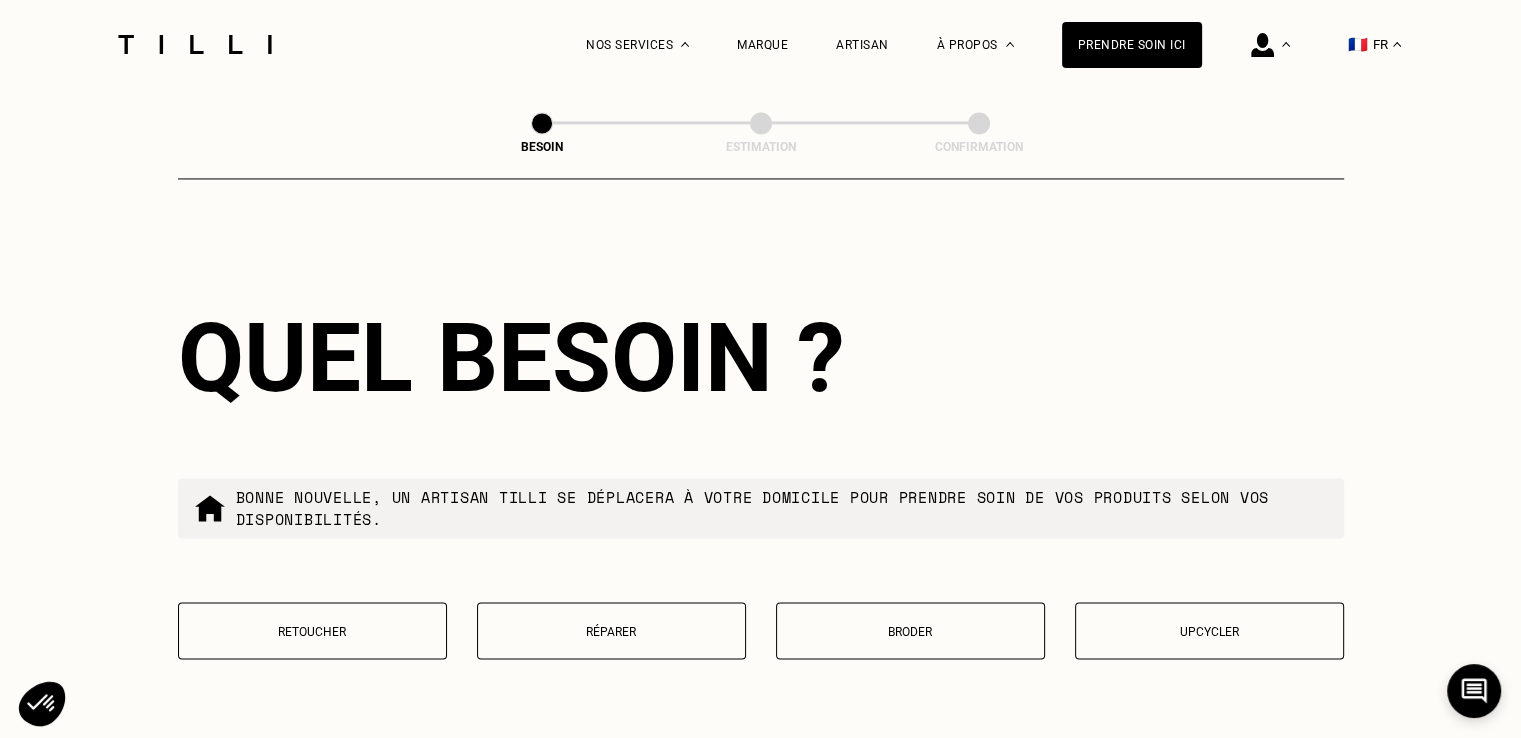 type on "92200" 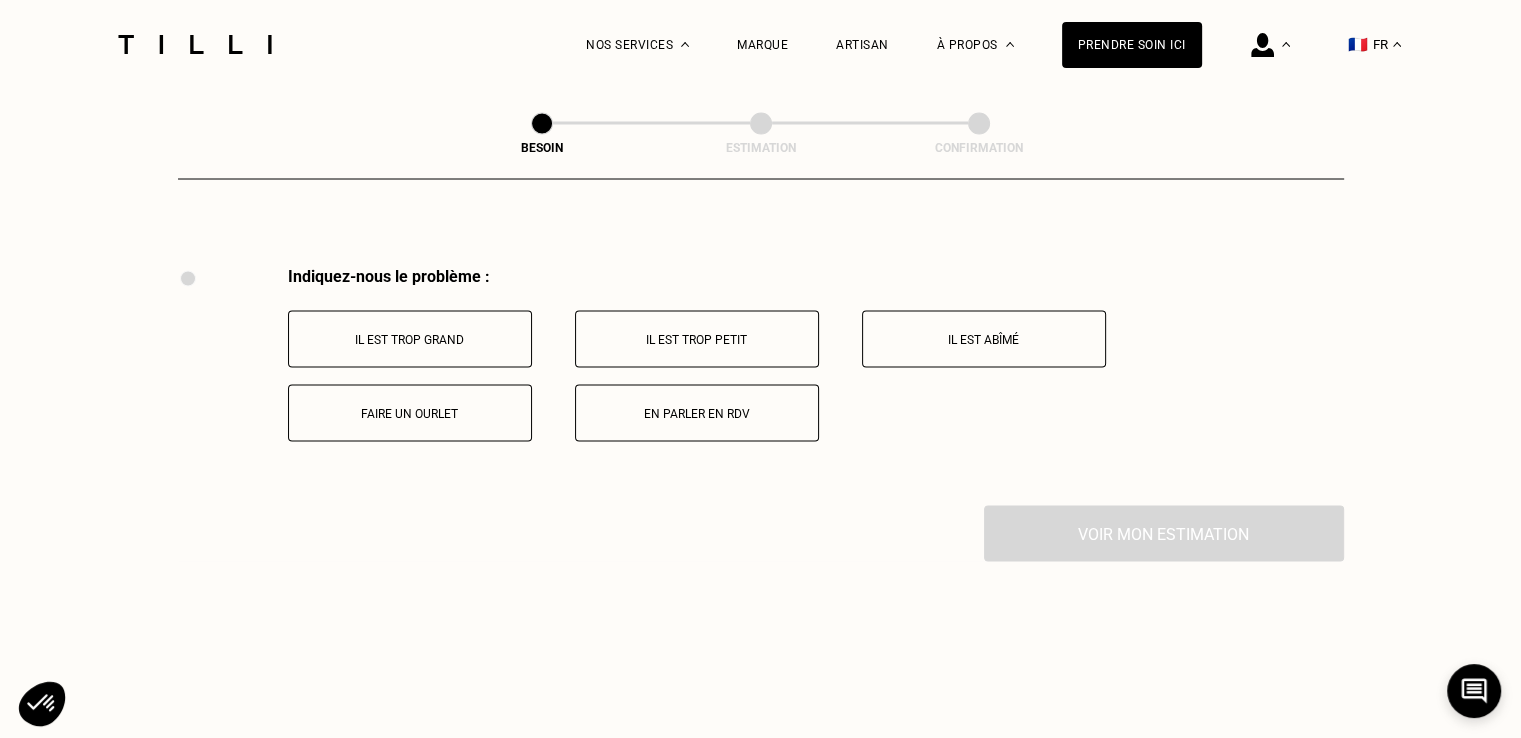 scroll, scrollTop: 3697, scrollLeft: 0, axis: vertical 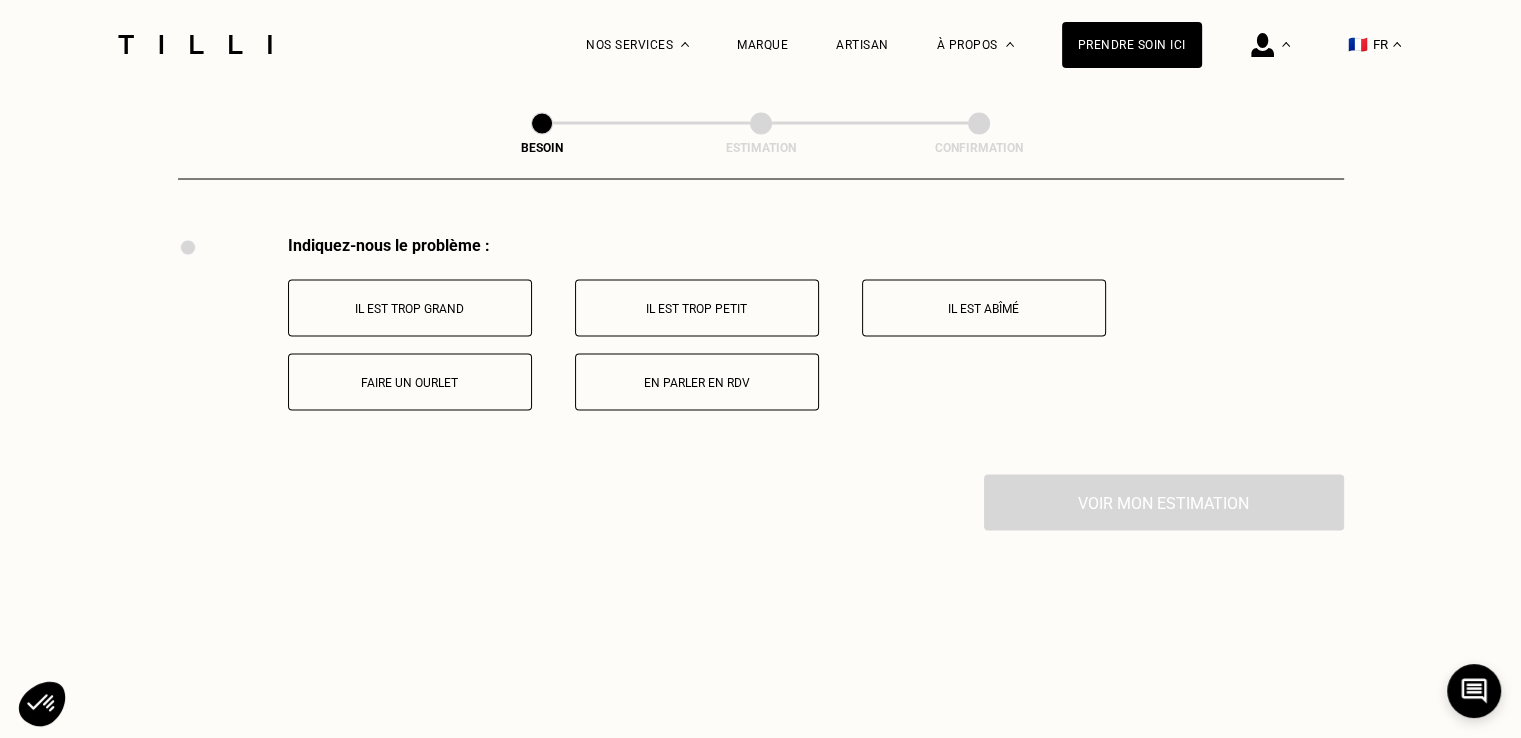 click on "Il est trop grand" at bounding box center [410, 308] 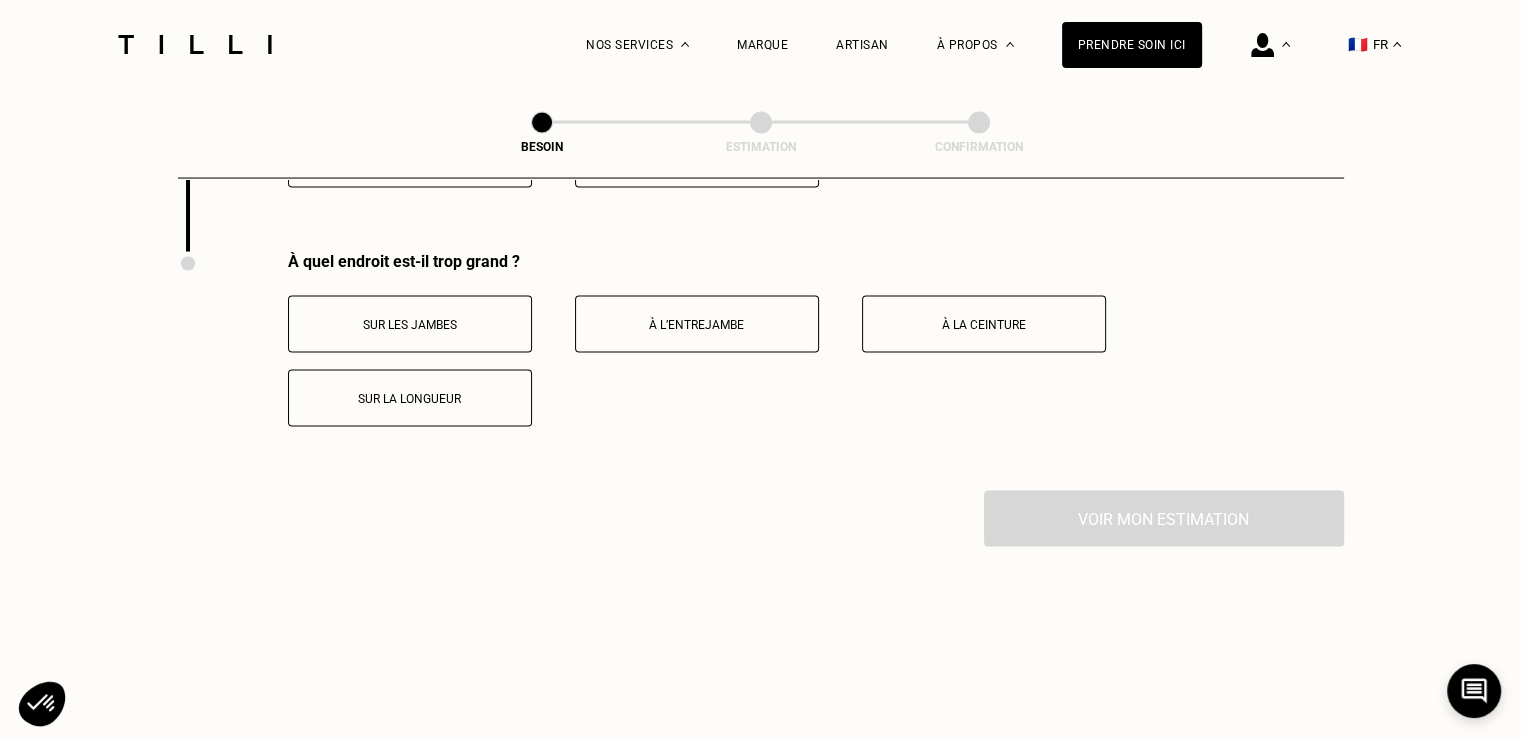 scroll, scrollTop: 3936, scrollLeft: 0, axis: vertical 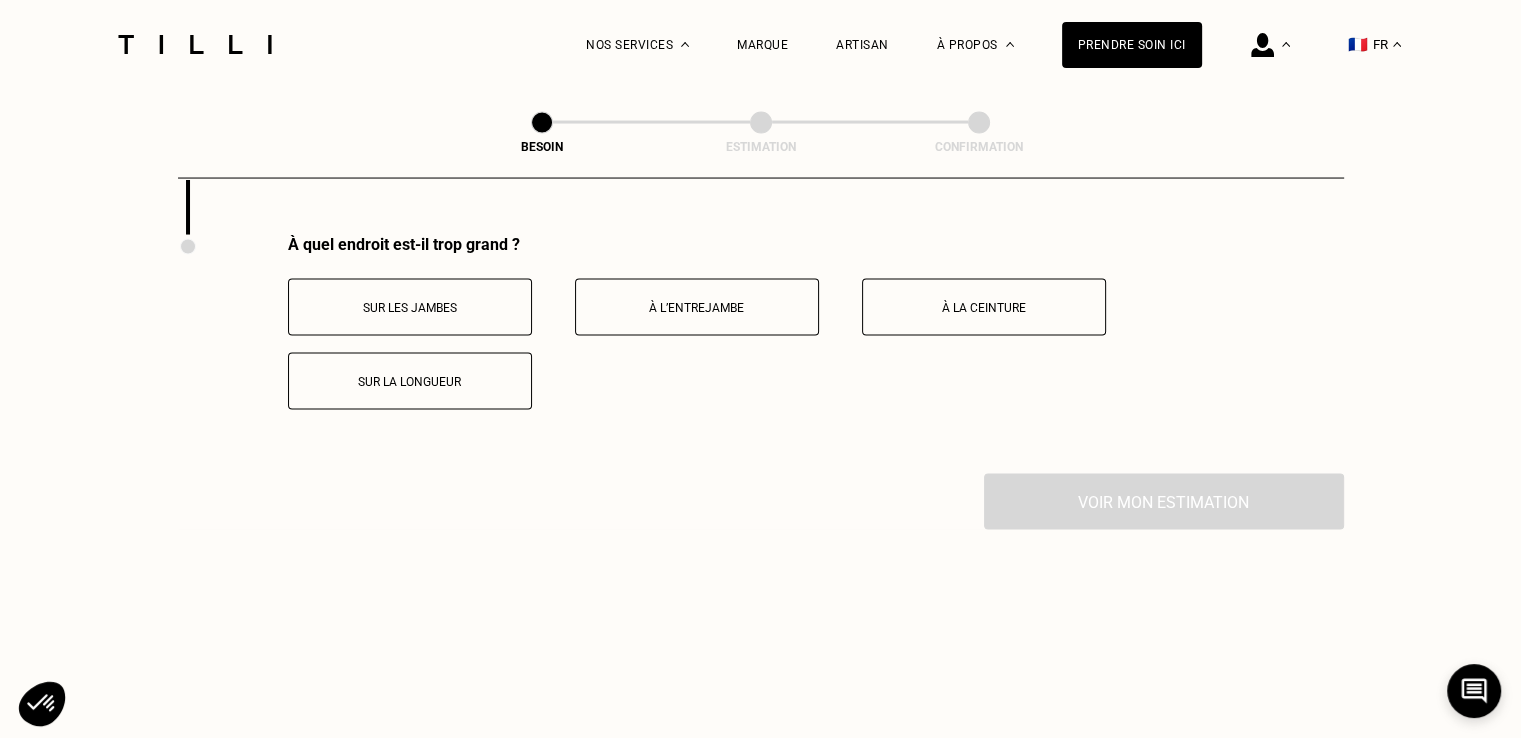 click on "Sur la longueur" at bounding box center (410, 381) 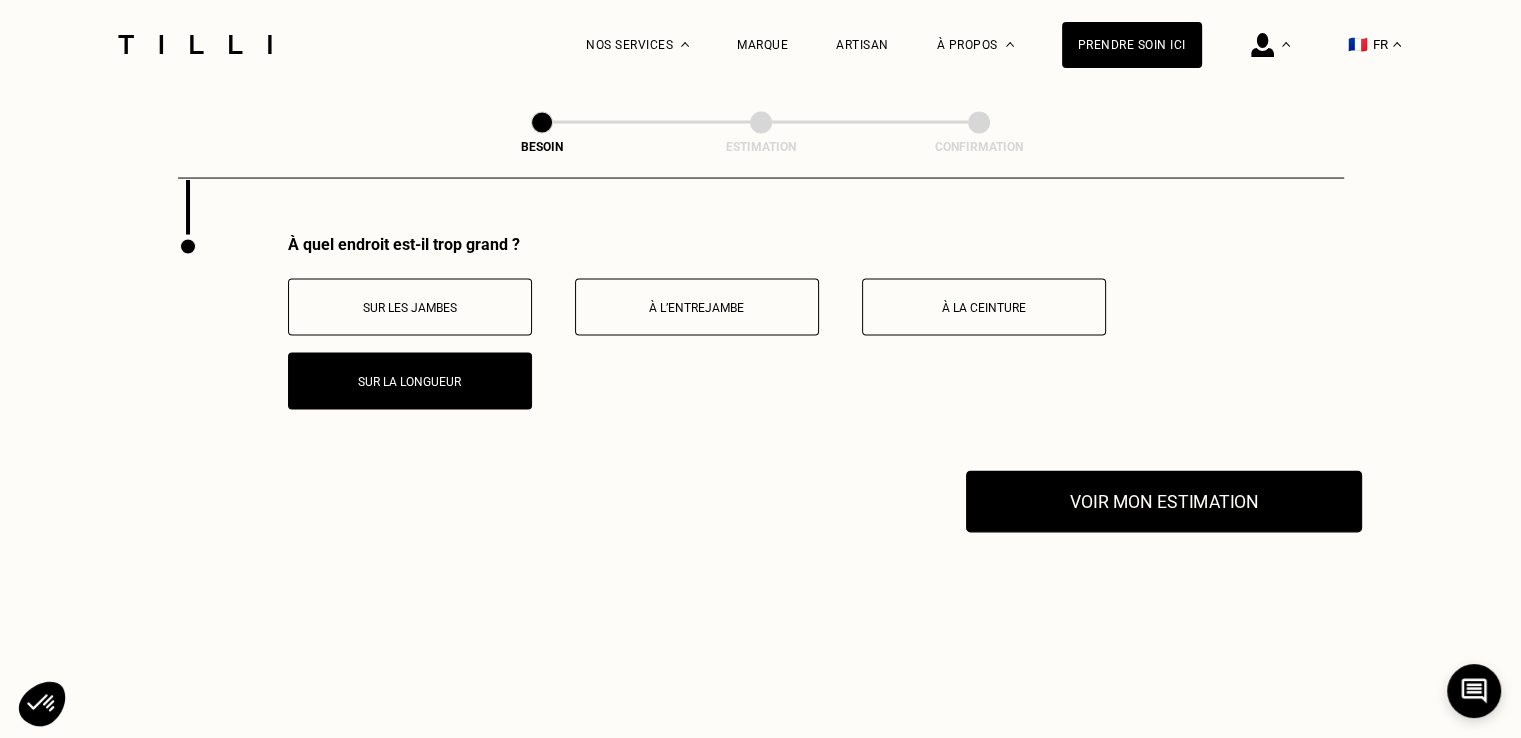 click on "Voir mon estimation" at bounding box center [1164, 502] 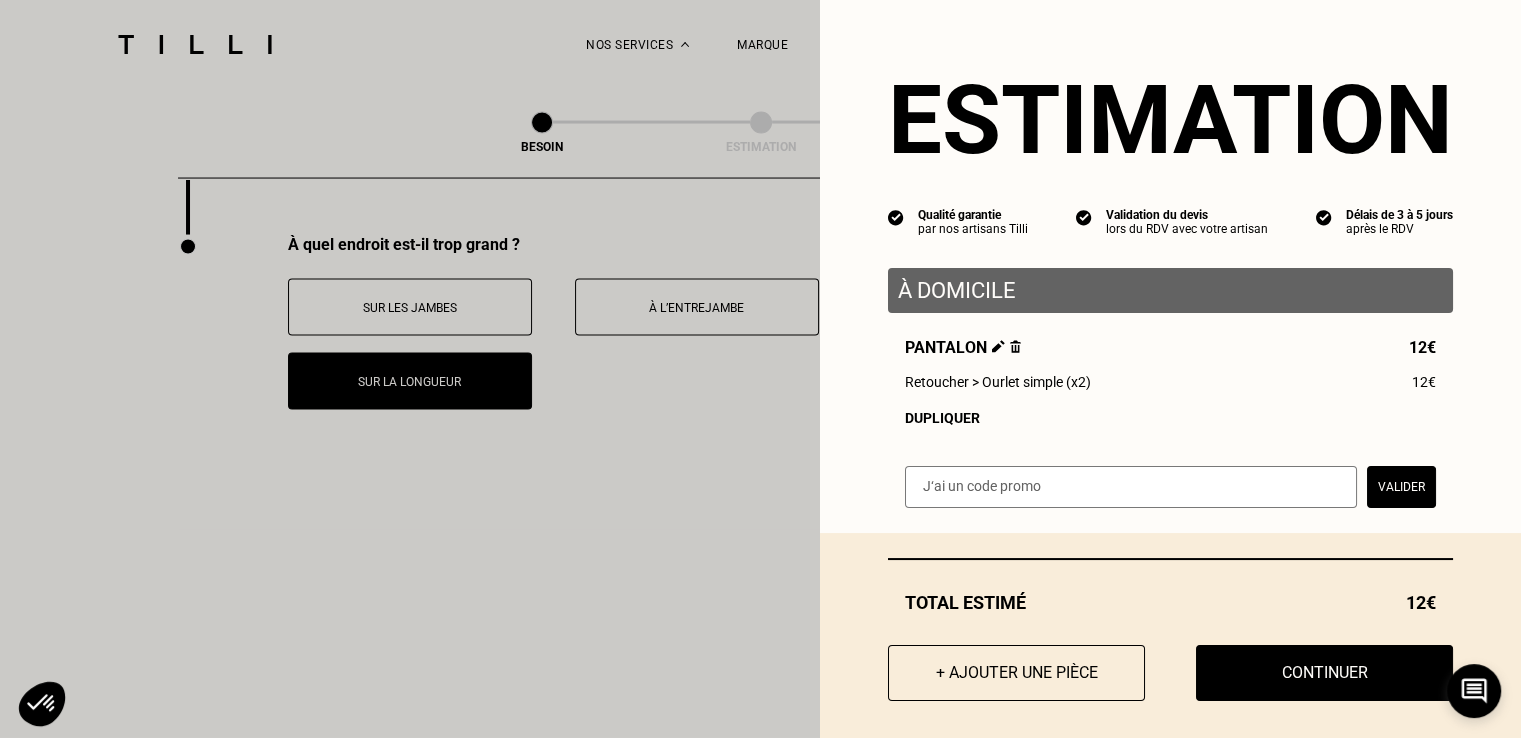 scroll, scrollTop: 20, scrollLeft: 0, axis: vertical 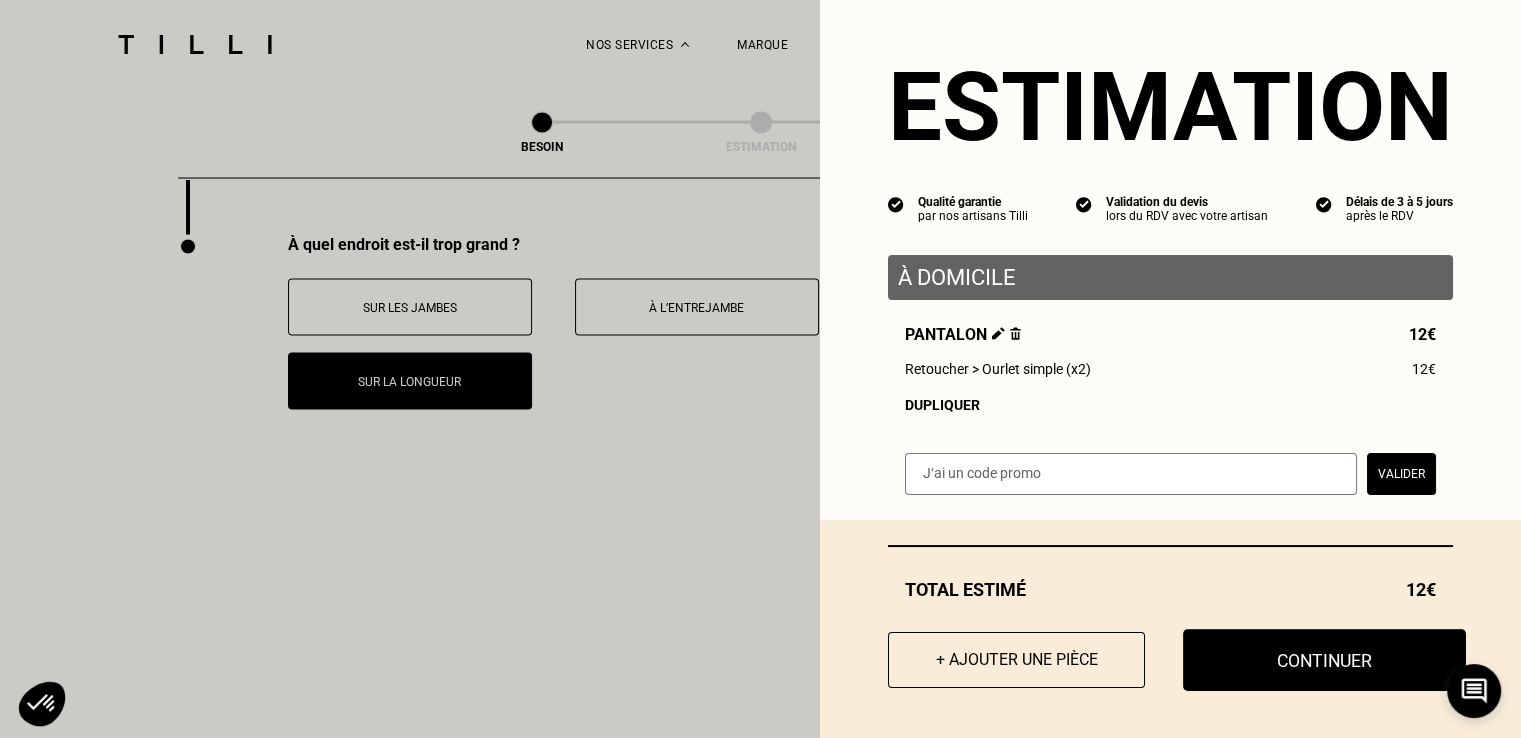 click on "Continuer" at bounding box center (1324, 660) 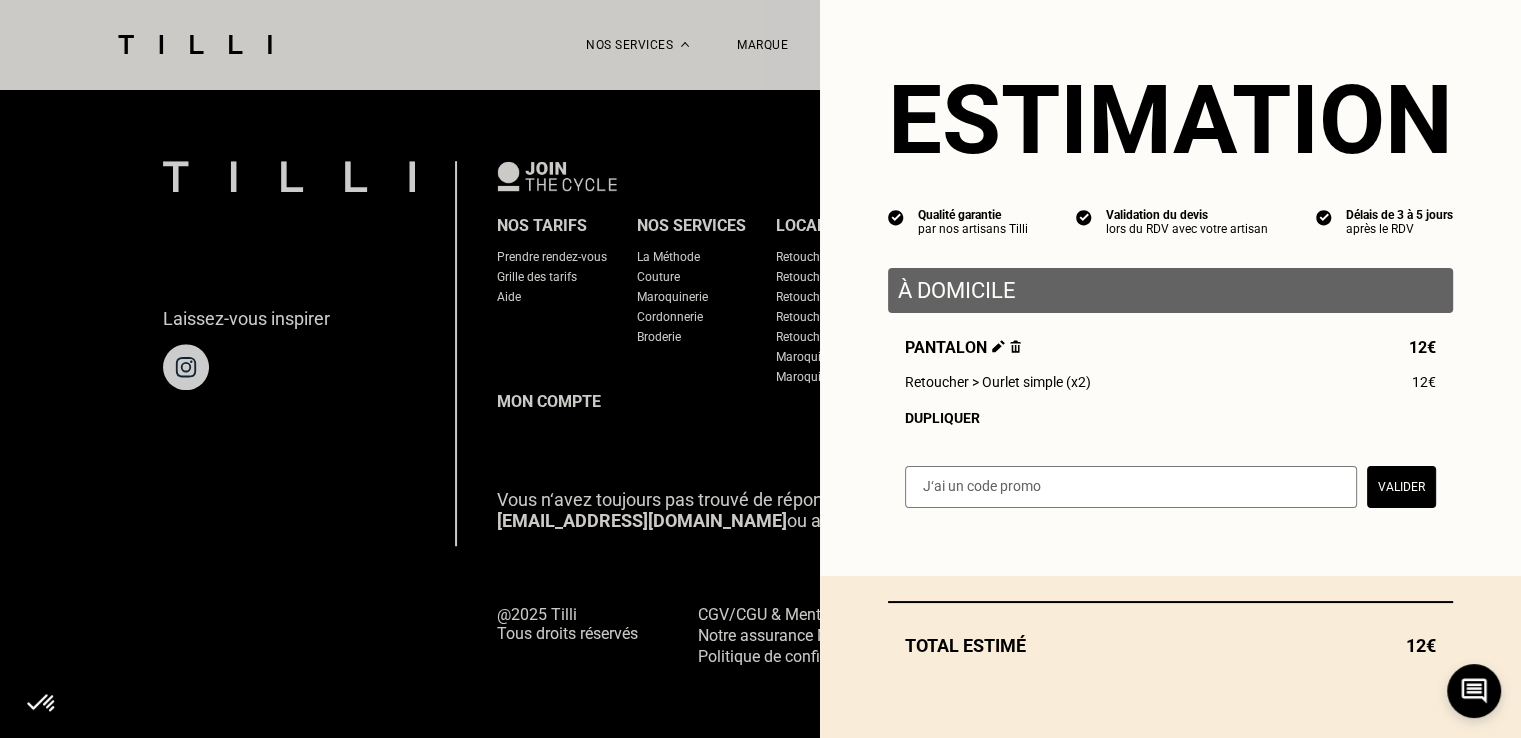 scroll, scrollTop: 1286, scrollLeft: 0, axis: vertical 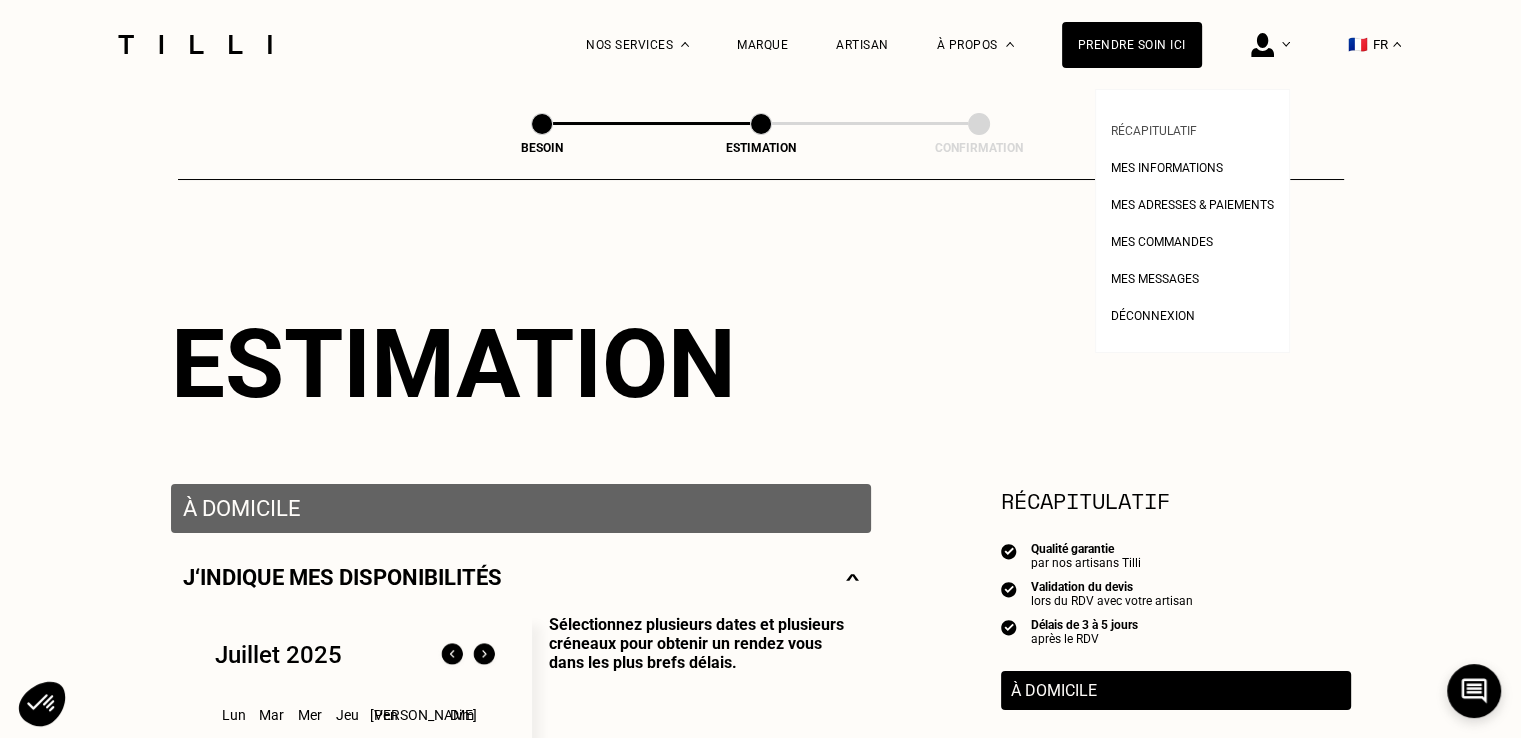 click on "Récapitulatif" at bounding box center [1154, 131] 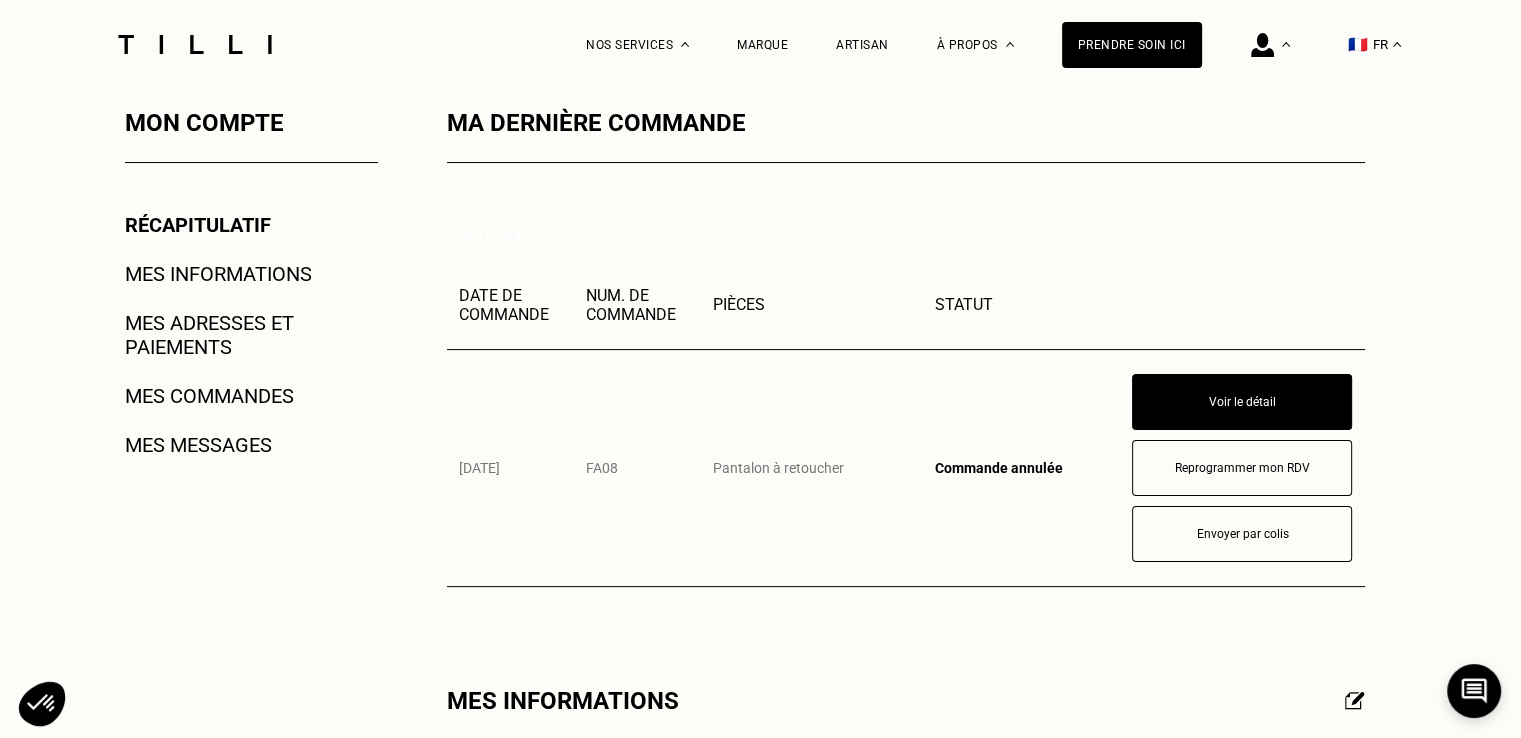 scroll, scrollTop: 319, scrollLeft: 0, axis: vertical 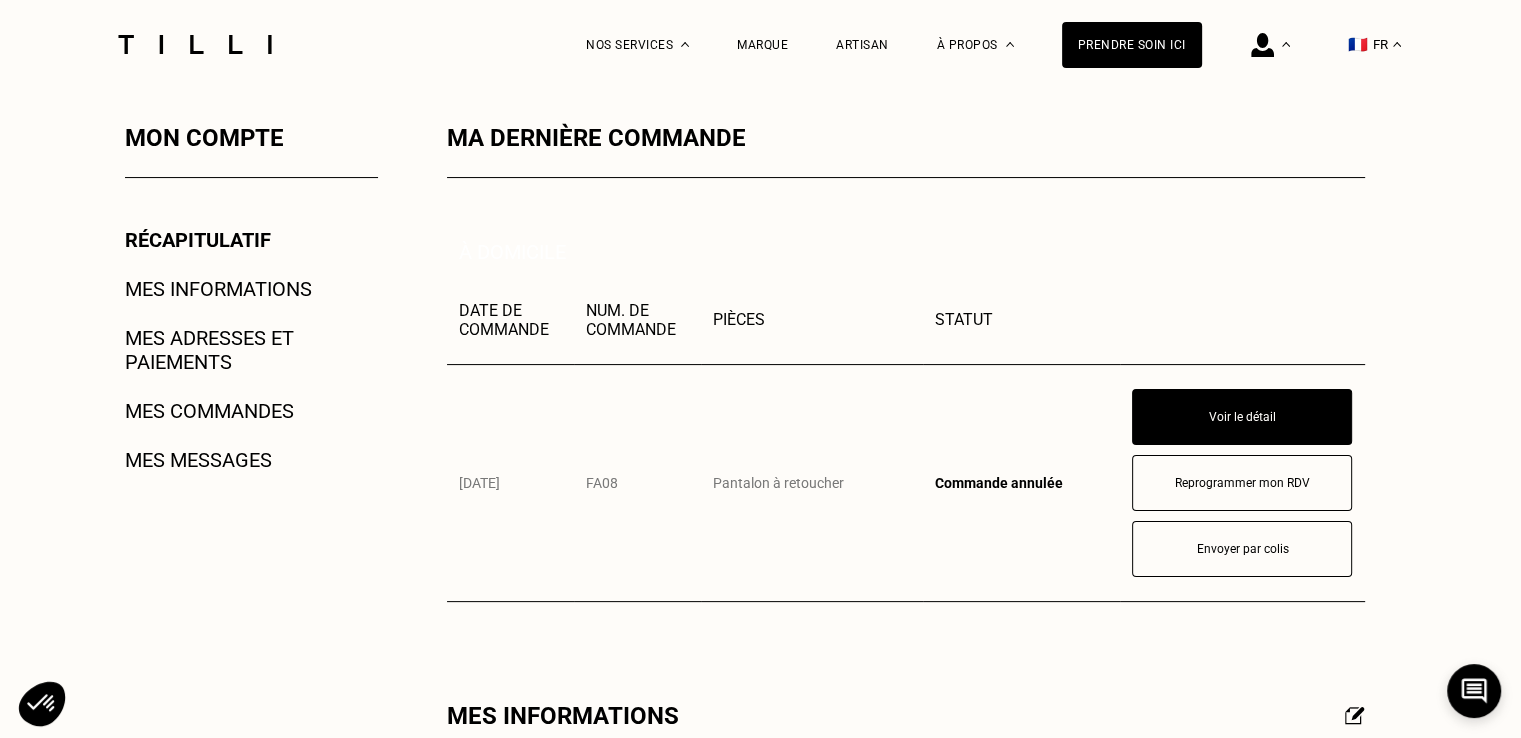 click on "Mes commandes" at bounding box center (209, 411) 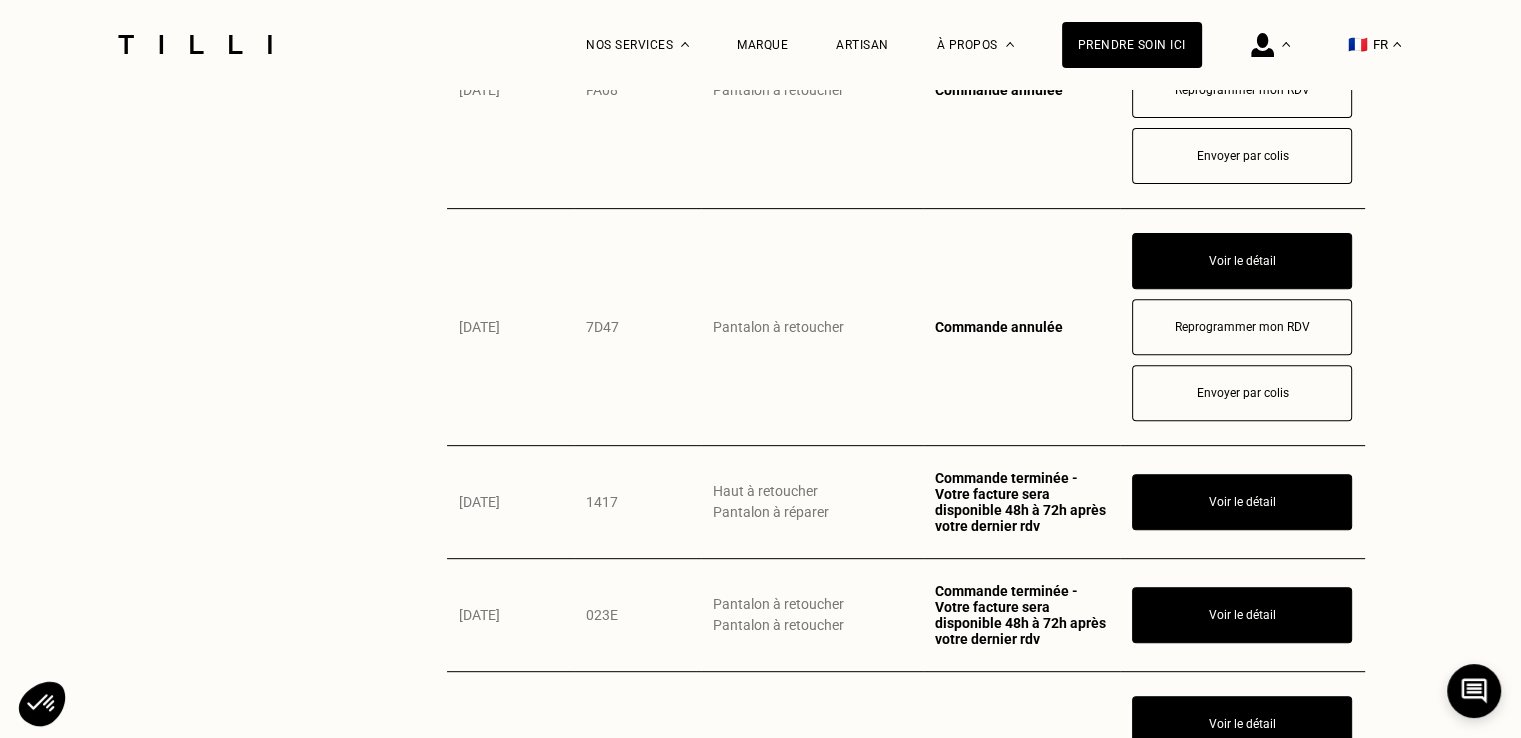 scroll, scrollTop: 714, scrollLeft: 0, axis: vertical 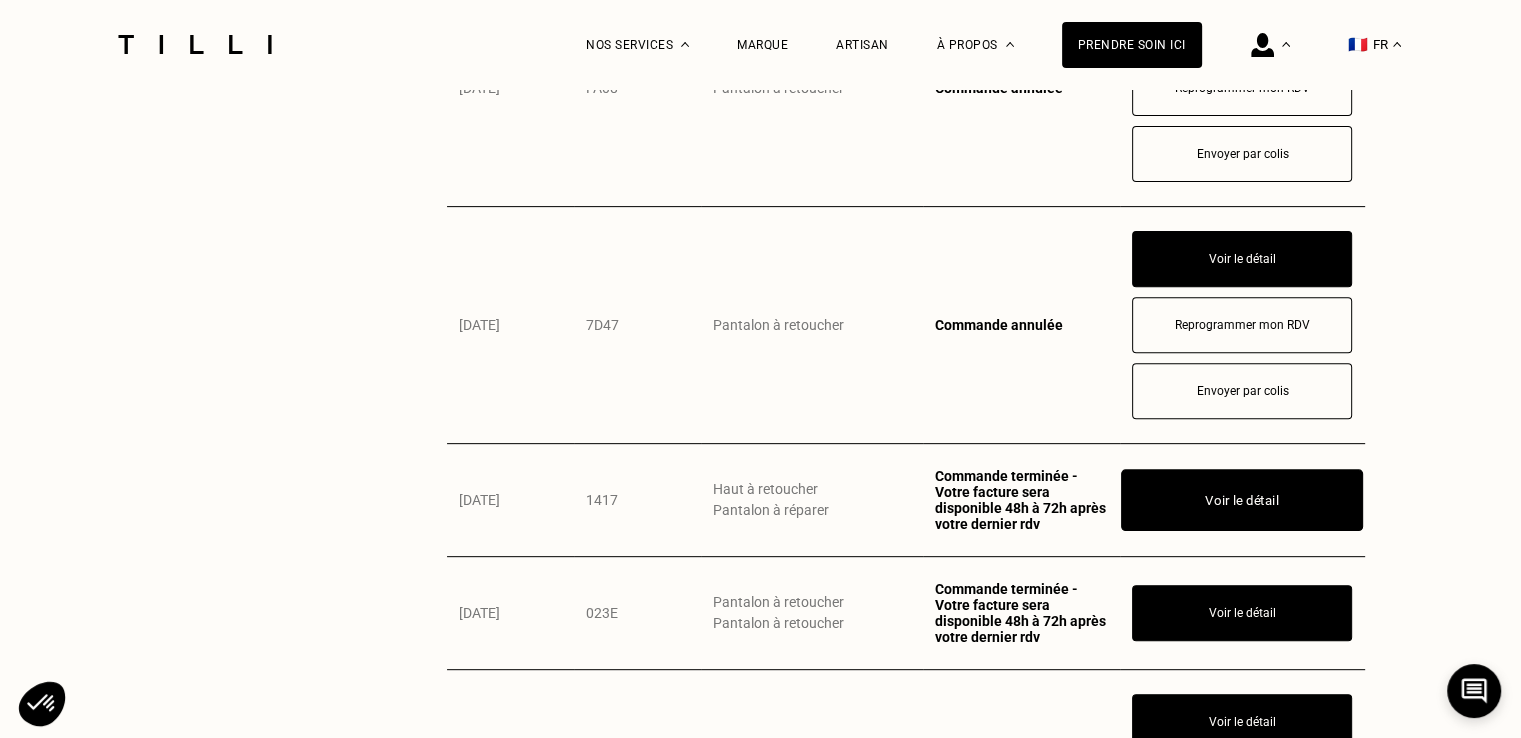 click on "Voir le détail" at bounding box center (1242, 500) 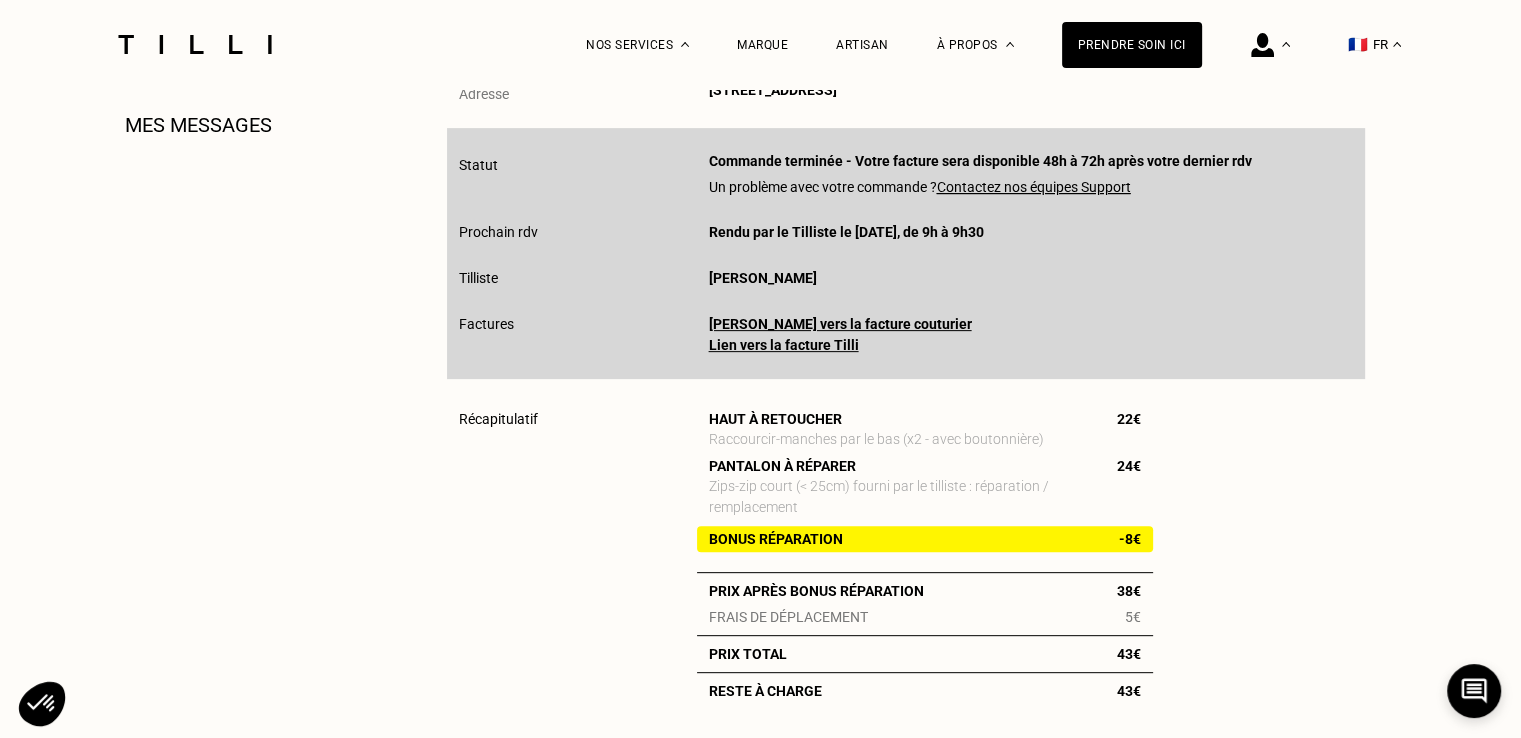scroll, scrollTop: 652, scrollLeft: 0, axis: vertical 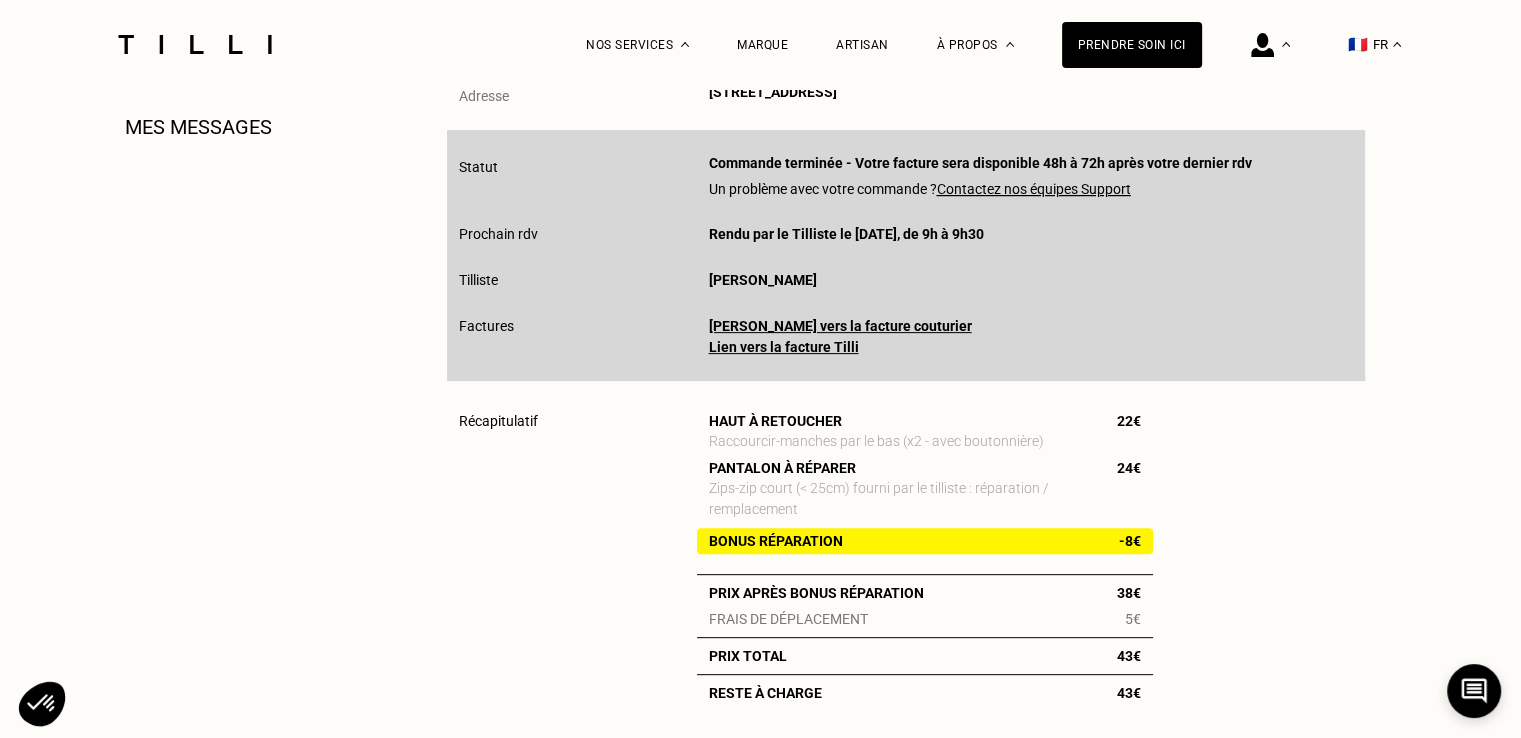click on "[PERSON_NAME]" at bounding box center [763, 280] 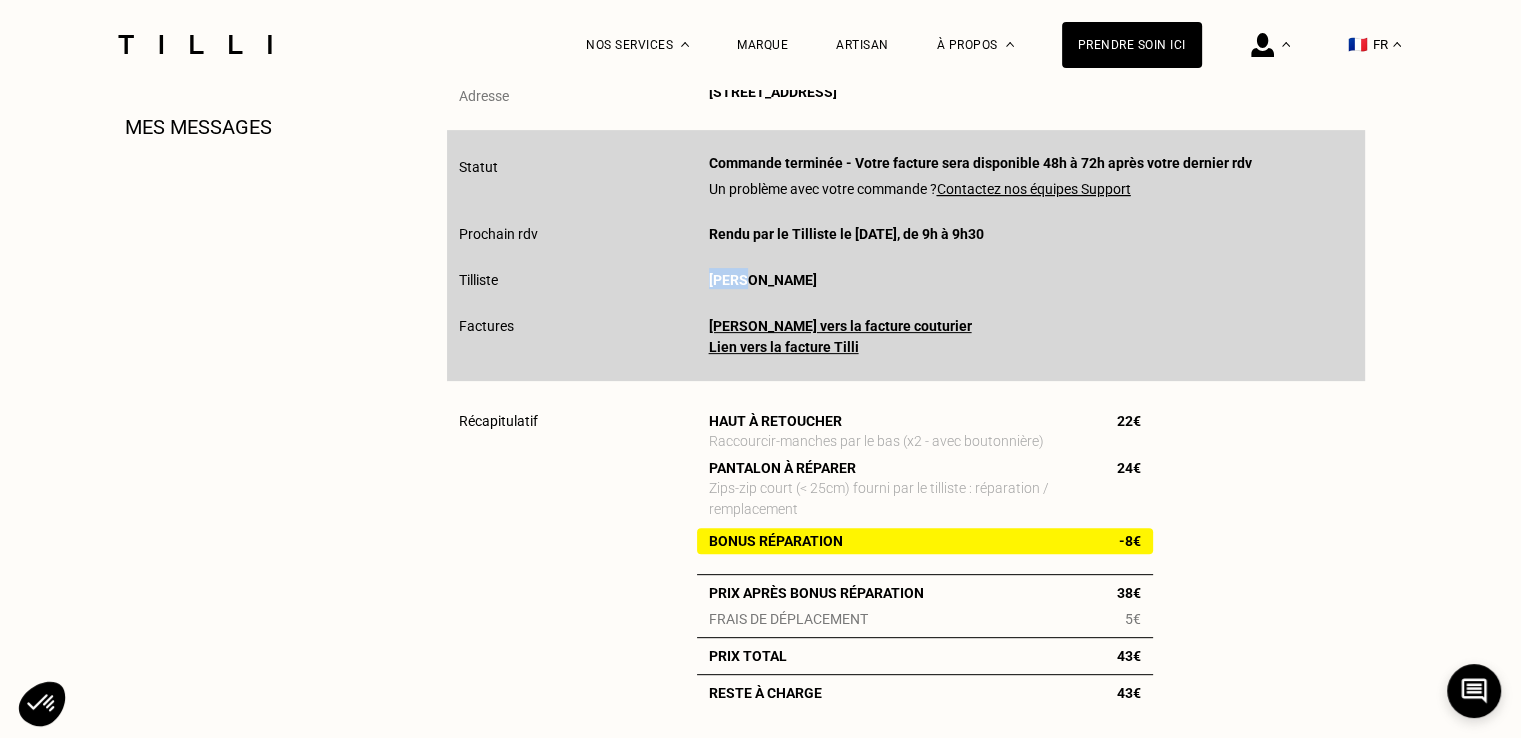 click on "[PERSON_NAME]" at bounding box center (763, 280) 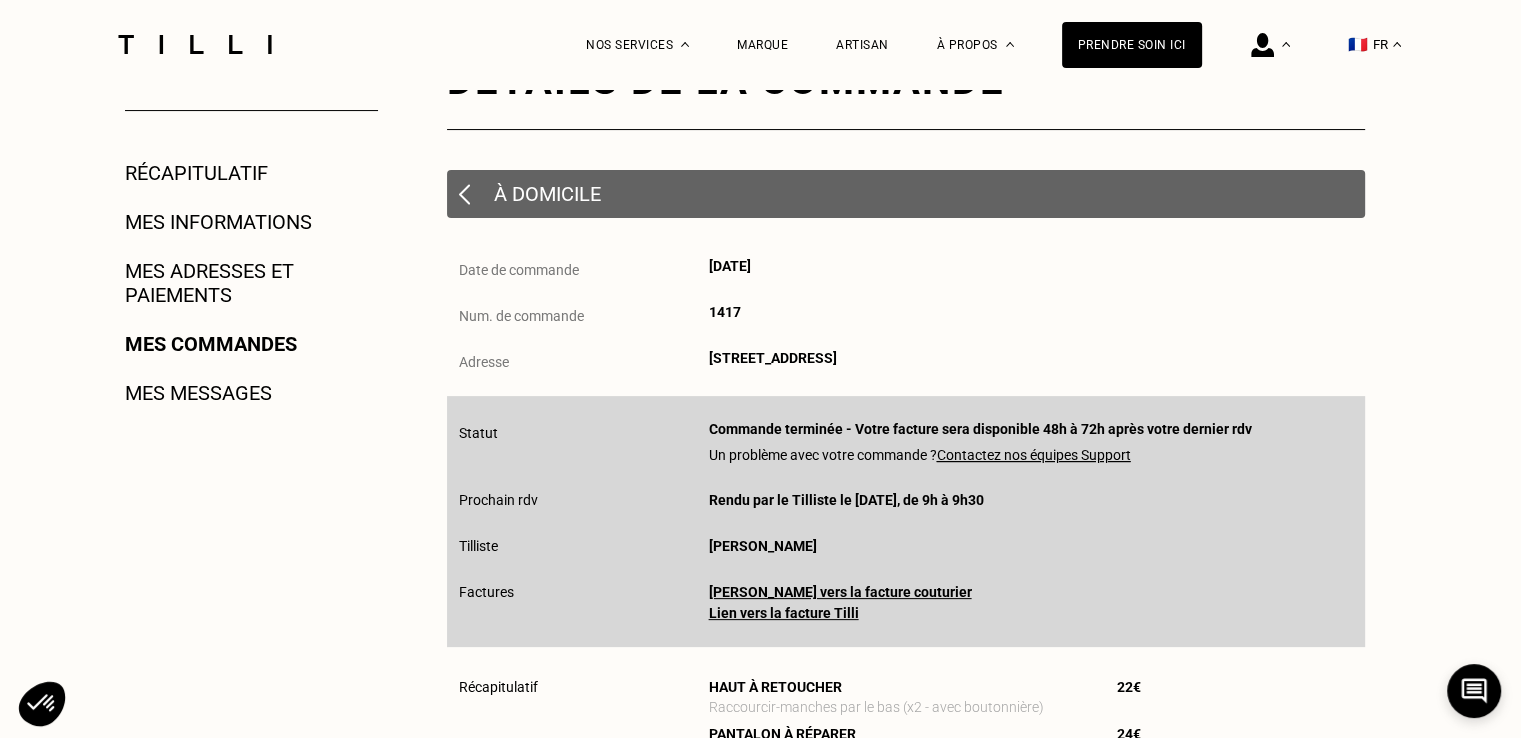 scroll, scrollTop: 384, scrollLeft: 0, axis: vertical 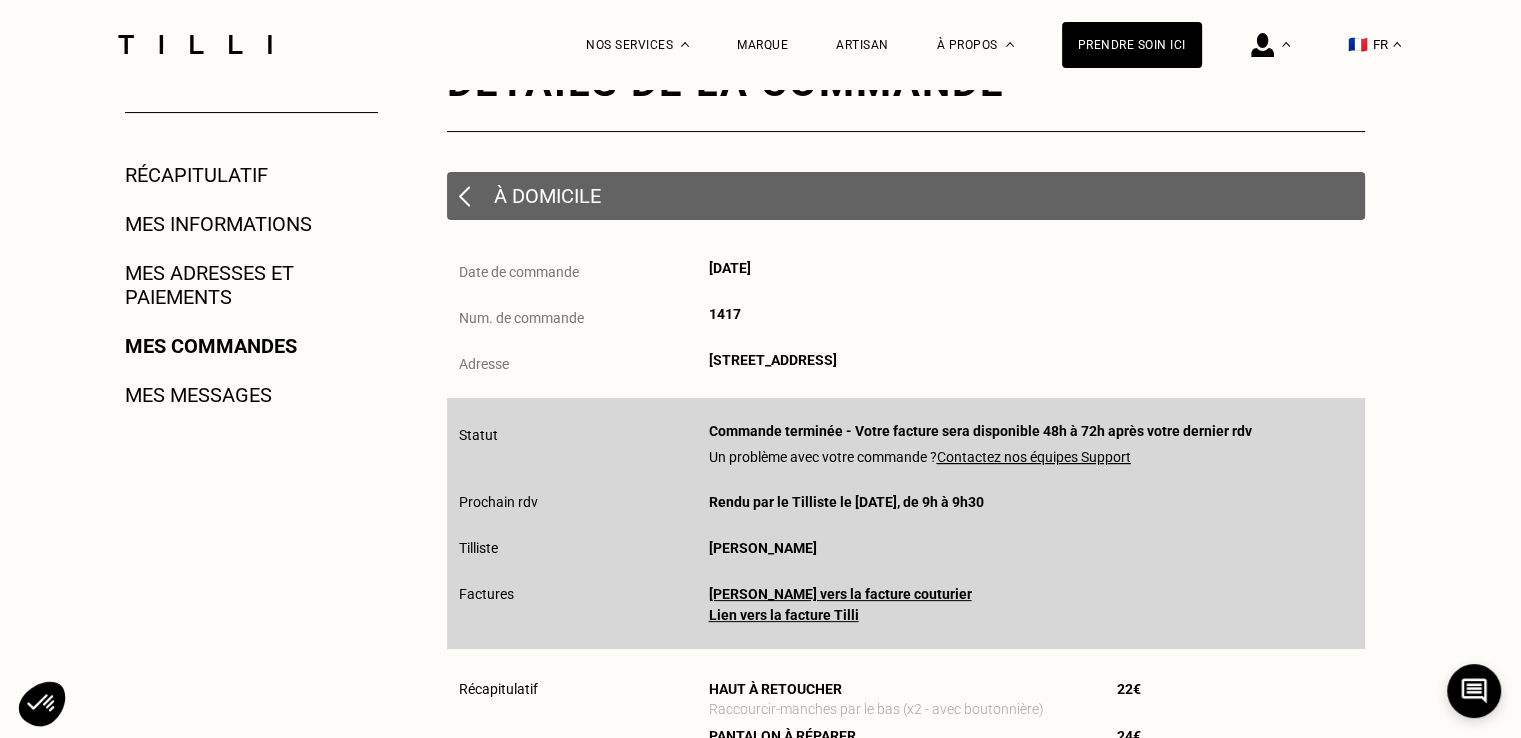 click on "Mes messages" at bounding box center [198, 395] 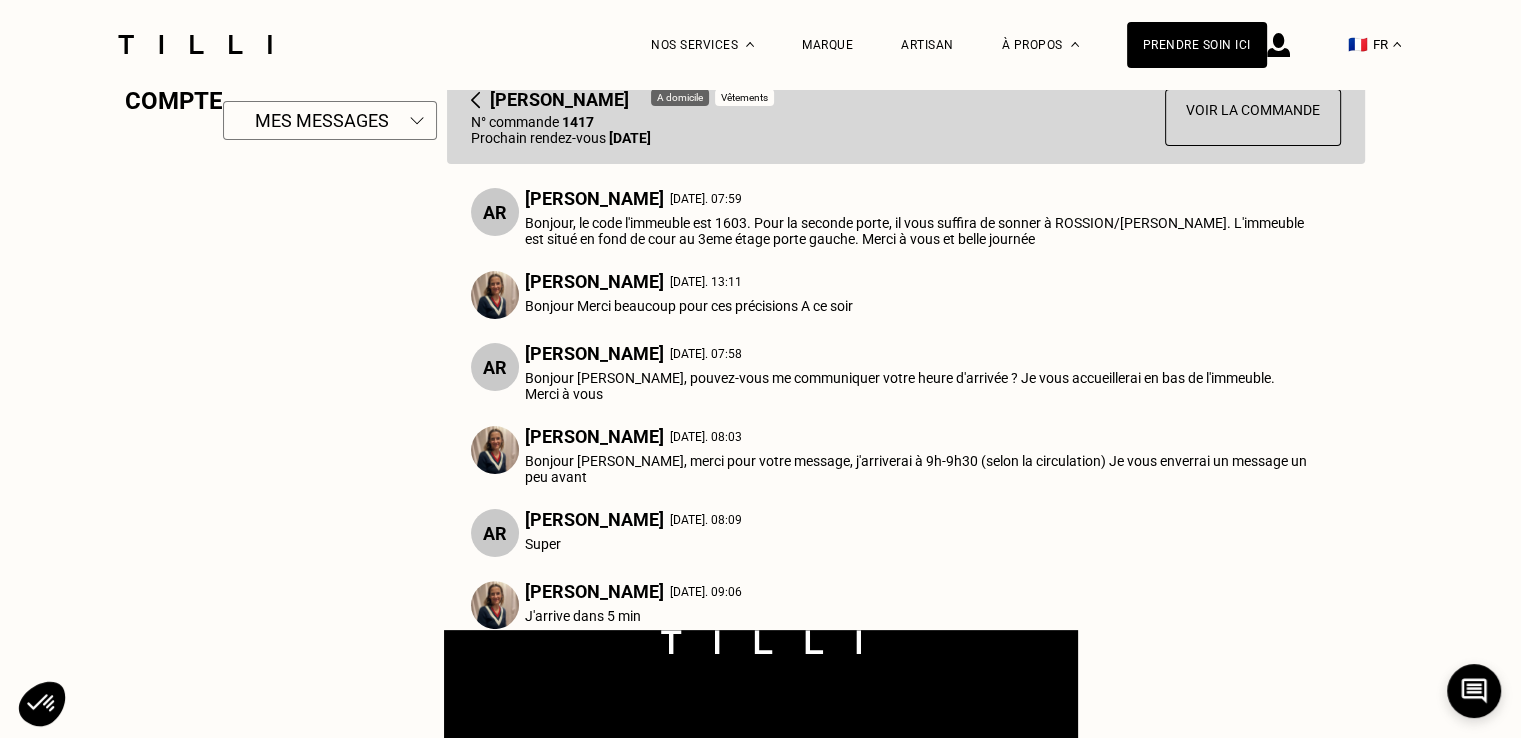 scroll, scrollTop: 0, scrollLeft: 0, axis: both 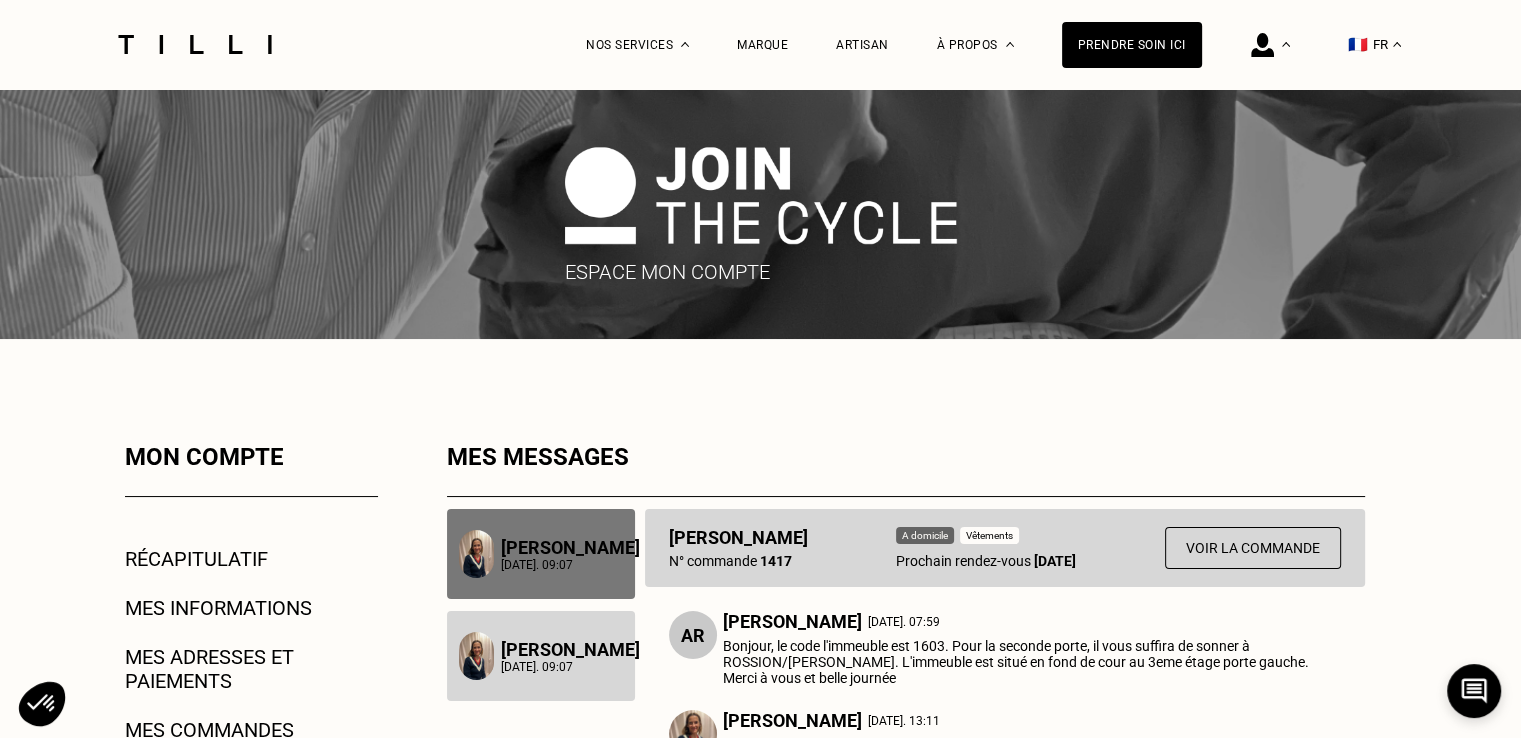 click on "[PERSON_NAME]" at bounding box center [569, 547] 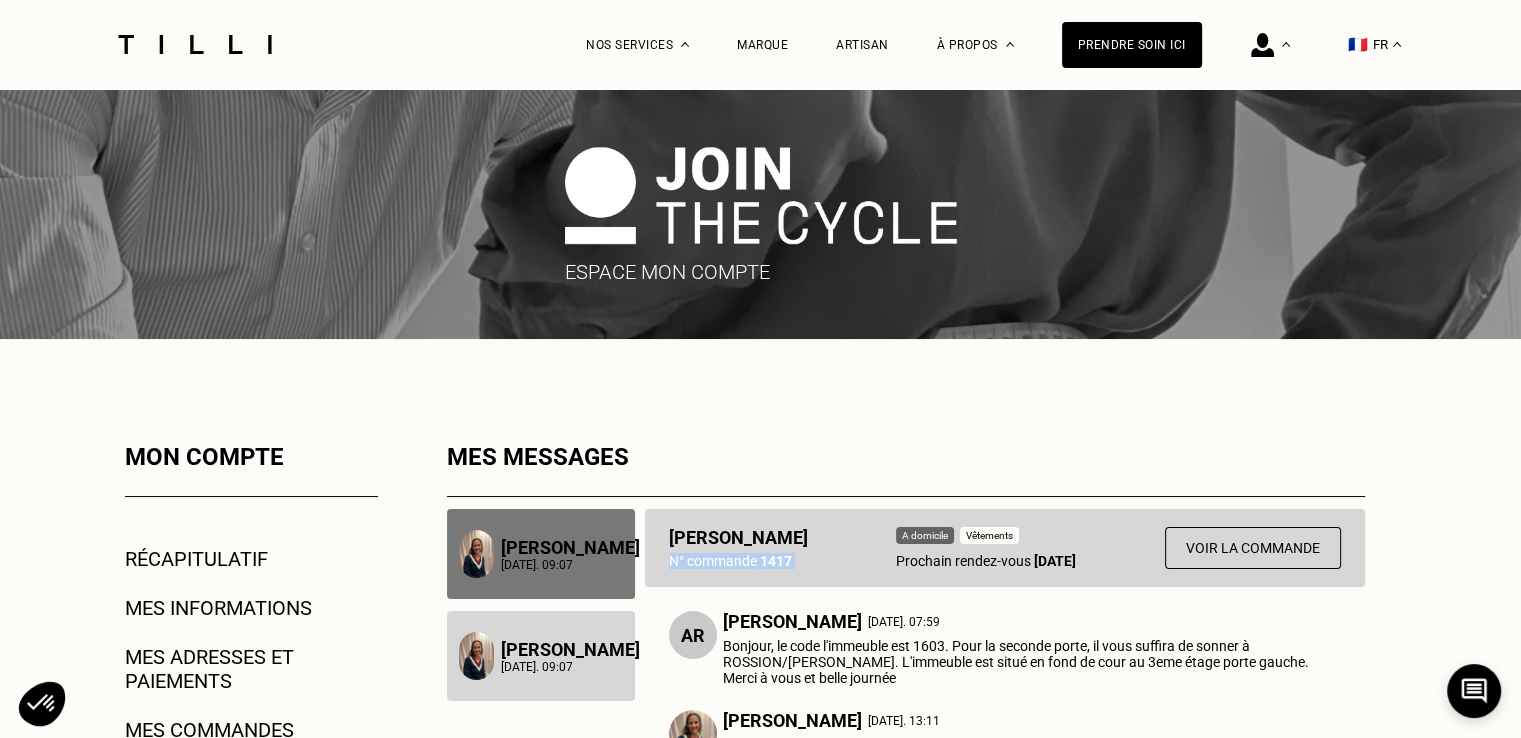 click on "[PERSON_NAME] N° commande   1417 A domicile Vêtements Prochain rendez-vous   [DATE] Voir la commande" at bounding box center (1005, 548) 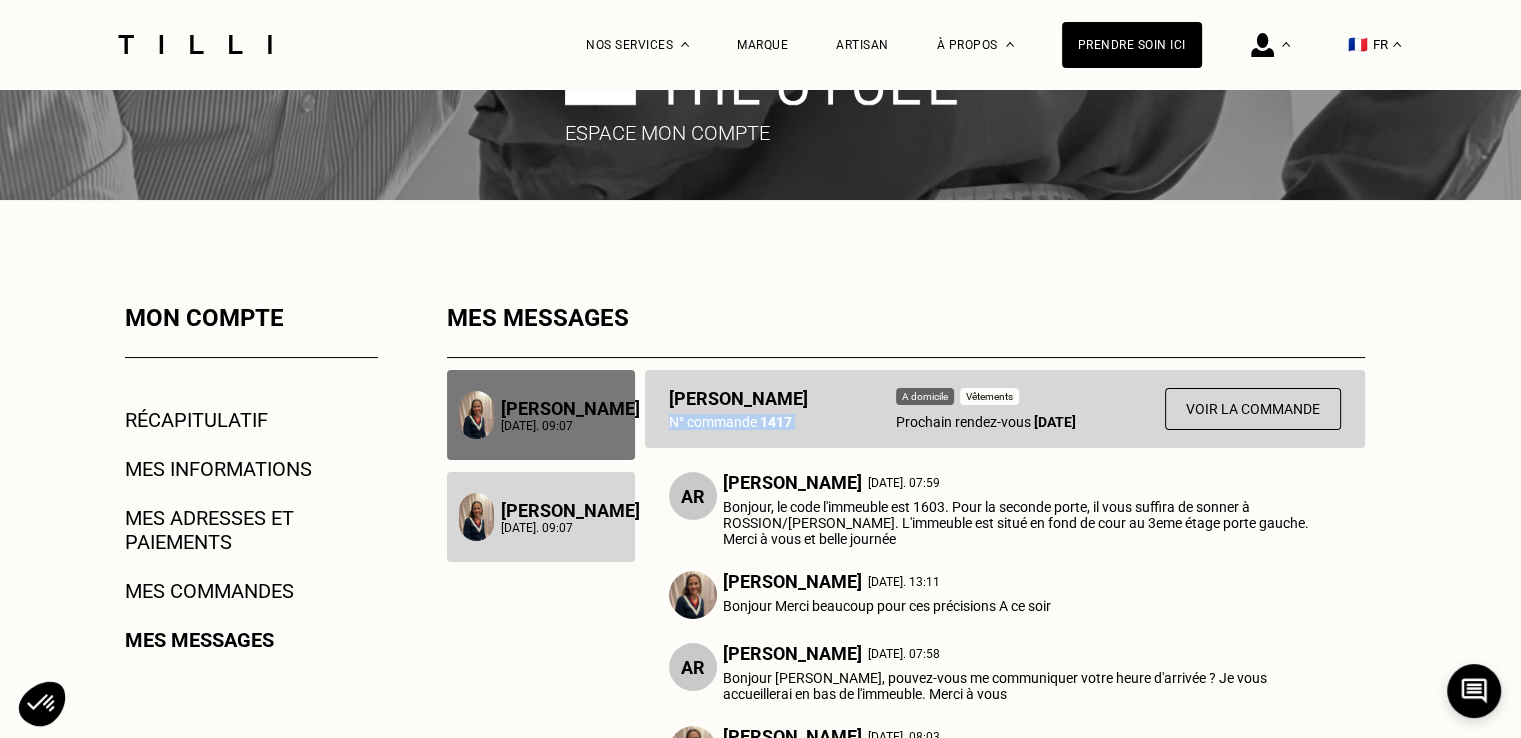 scroll, scrollTop: 140, scrollLeft: 0, axis: vertical 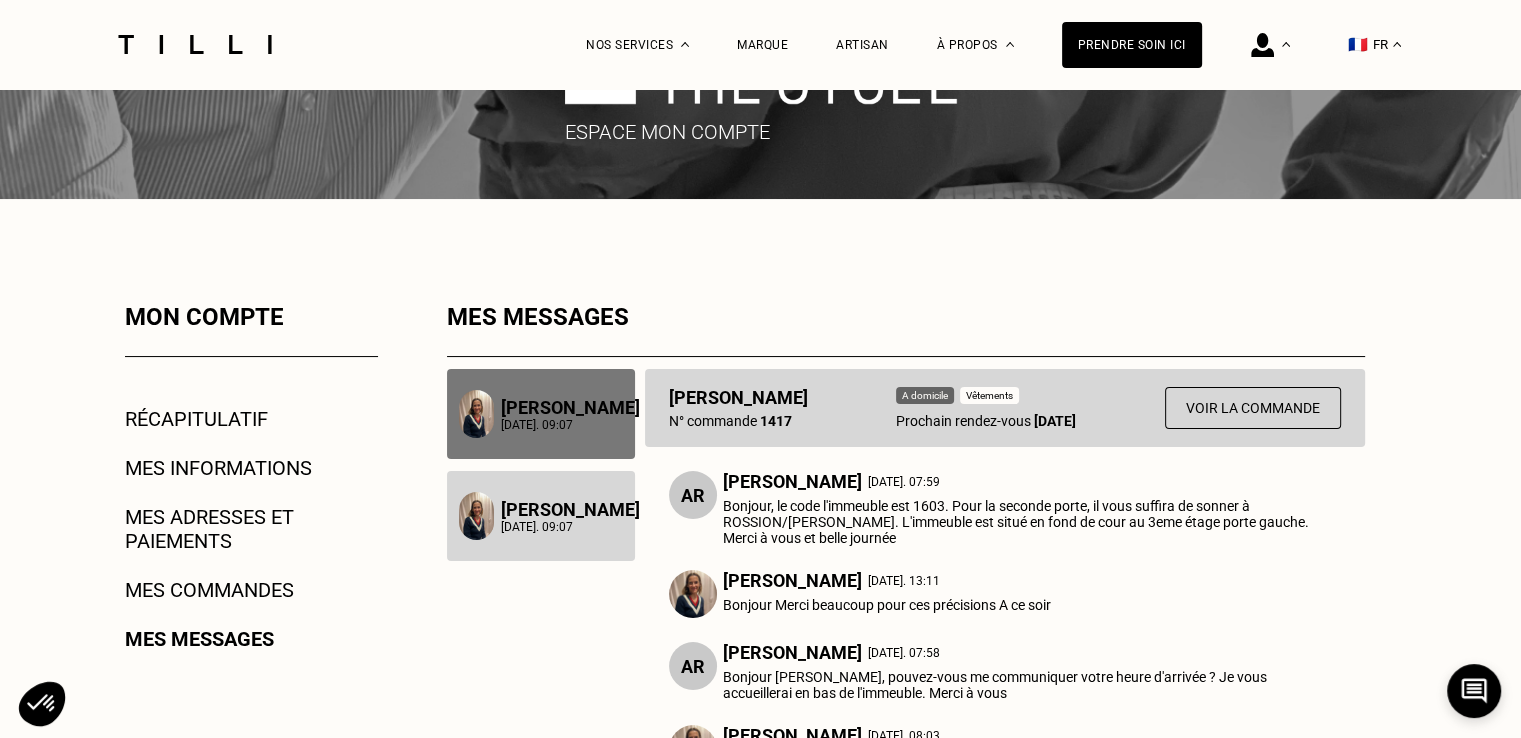 click on "A R [PERSON_NAME] [DATE]. 07:59 Bonjour, le code l'immeuble est 1603. Pour la seconde porte, il vous suffira de sonner à ROSSION/[PERSON_NAME]. L'immeuble est situé en fond de cour au 3eme étage porte gauche. Merci à vous et belle journée  [PERSON_NAME] [DATE]. 13:11 Bonjour
Merci beaucoup pour ces précisions
A ce soir  A R [PERSON_NAME] [DATE]. 07:58 Bonjour [PERSON_NAME], pouvez-vous me communiquer votre heure d'arrivée ? Je vous accueillerai en bas de l'immeuble.  Merci à vous  [PERSON_NAME] [DATE]. 08:03 Bonjour [PERSON_NAME], merci pour votre message,   j'arriverai à 9h-9h30 (selon la circulation)
Je vous enverrai un message un peu avant A R [PERSON_NAME] [DATE]. 08:09 Super  [PERSON_NAME] [DATE]. 09:06 J'arrive dans 5 min A R [PERSON_NAME] [DATE]. 09:07 Très bien" at bounding box center (1005, 735) 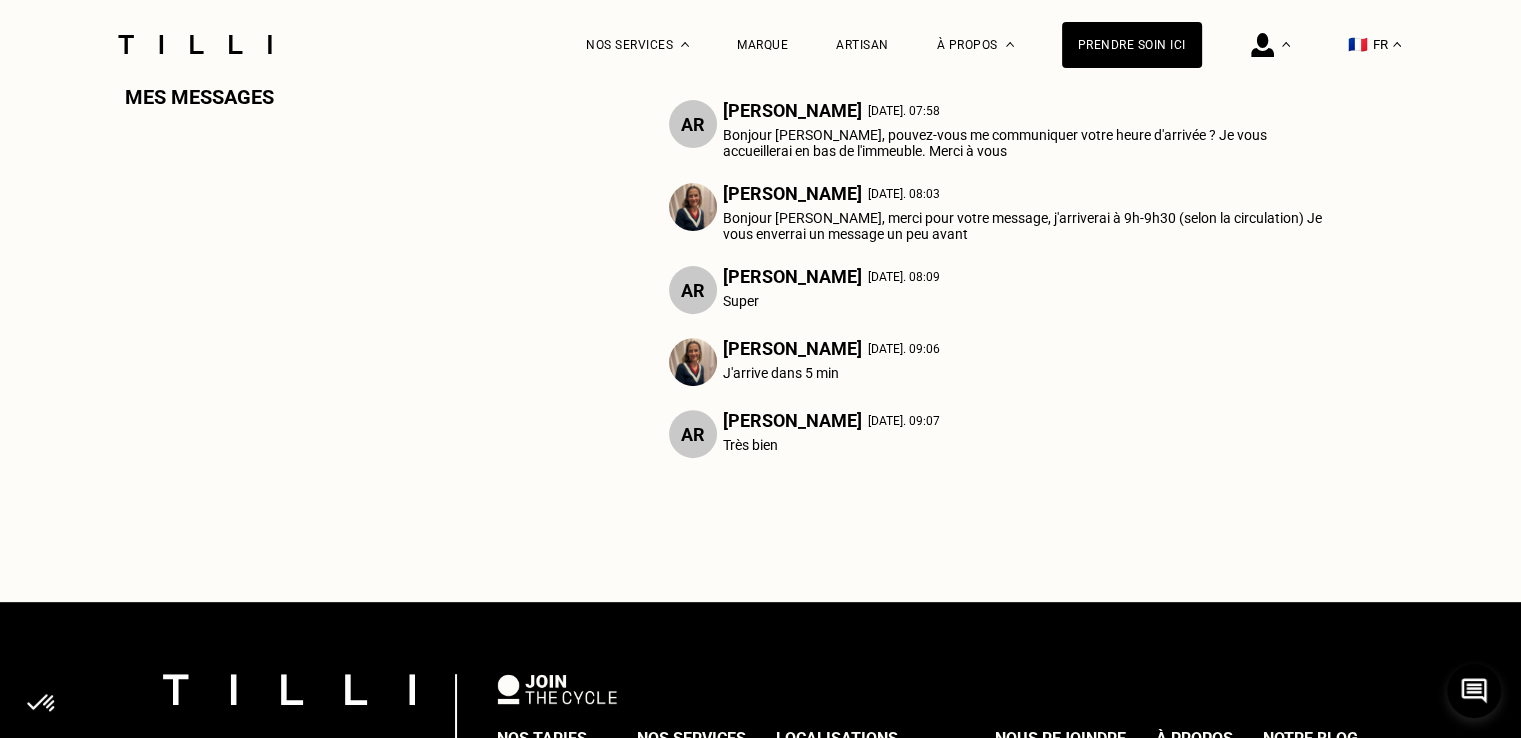 scroll, scrollTop: 685, scrollLeft: 0, axis: vertical 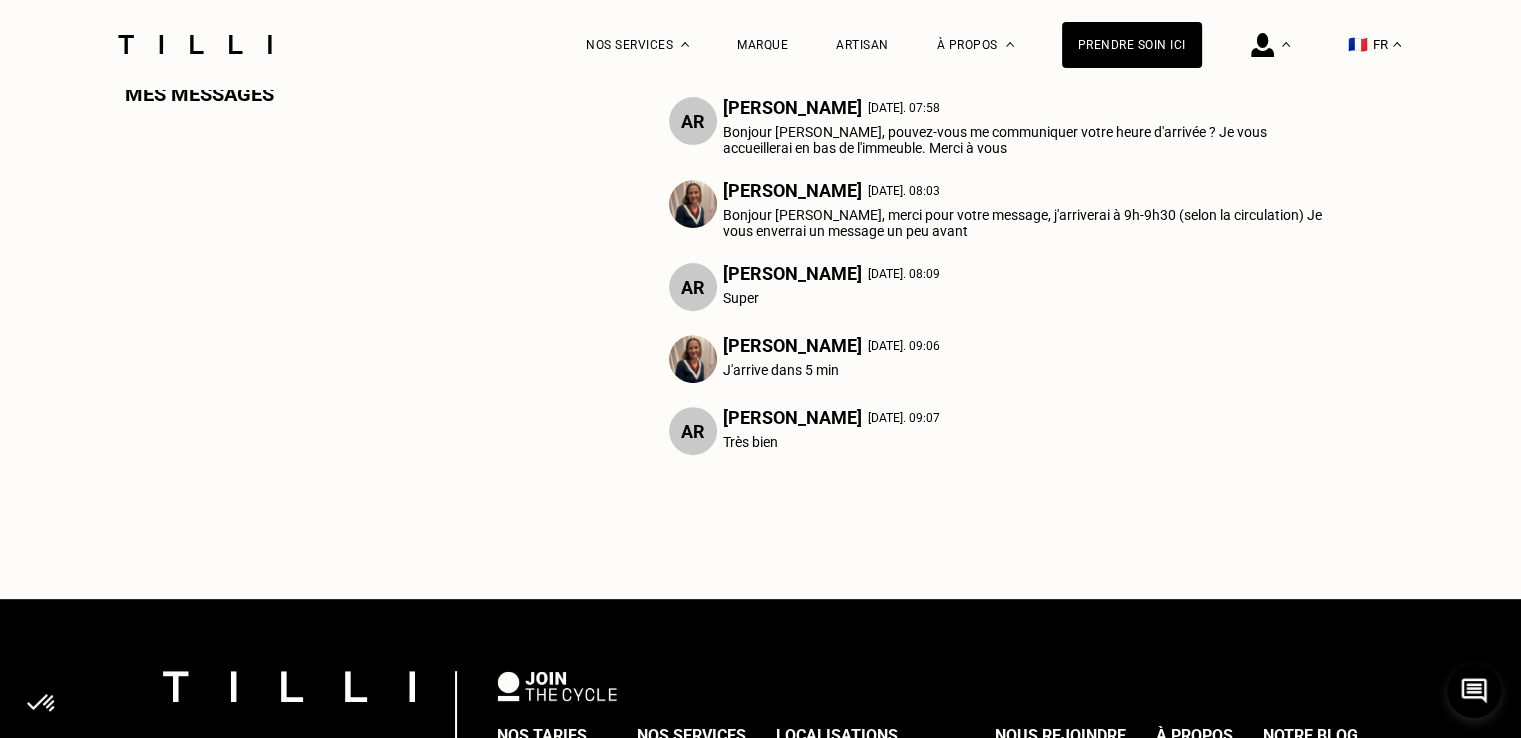 click at bounding box center (693, 359) 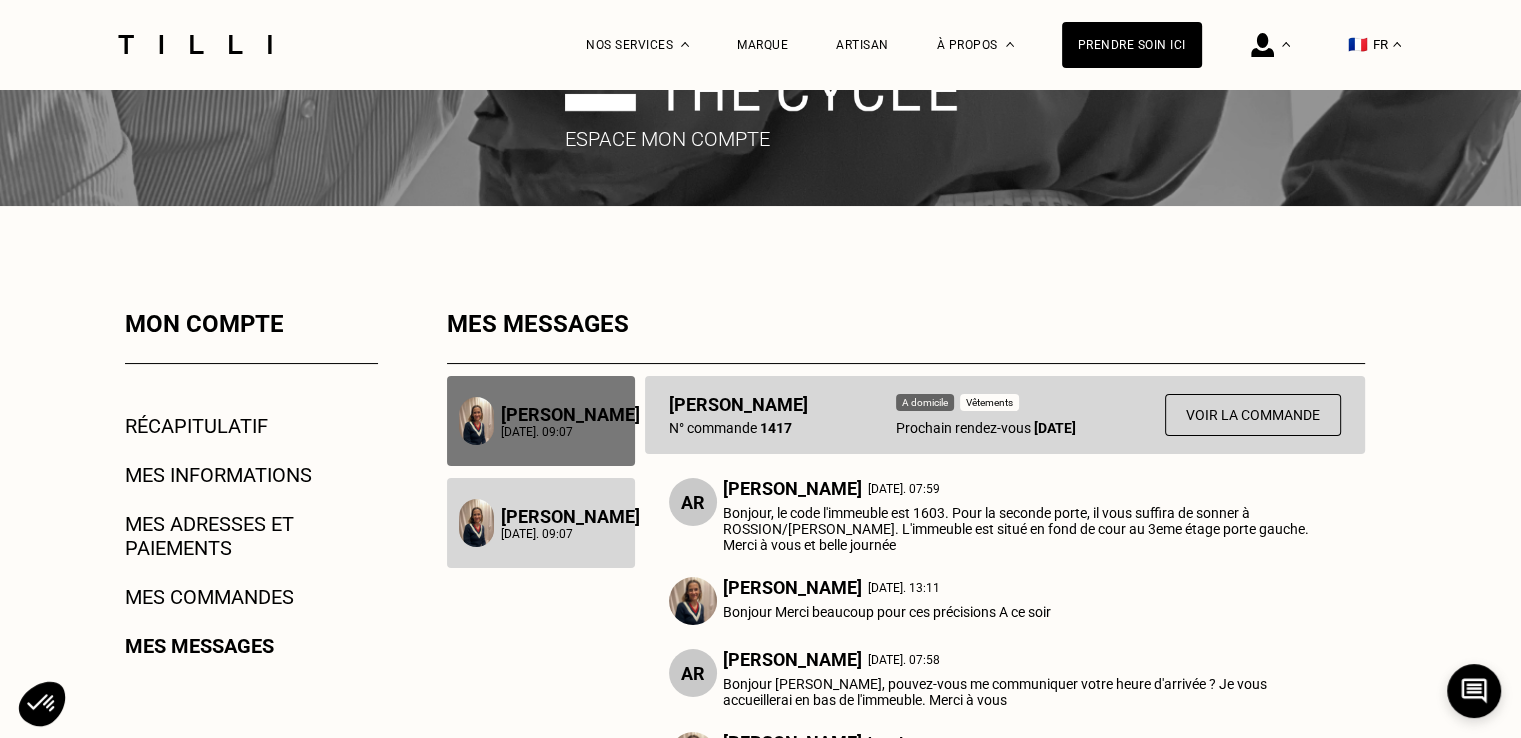 scroll, scrollTop: 0, scrollLeft: 0, axis: both 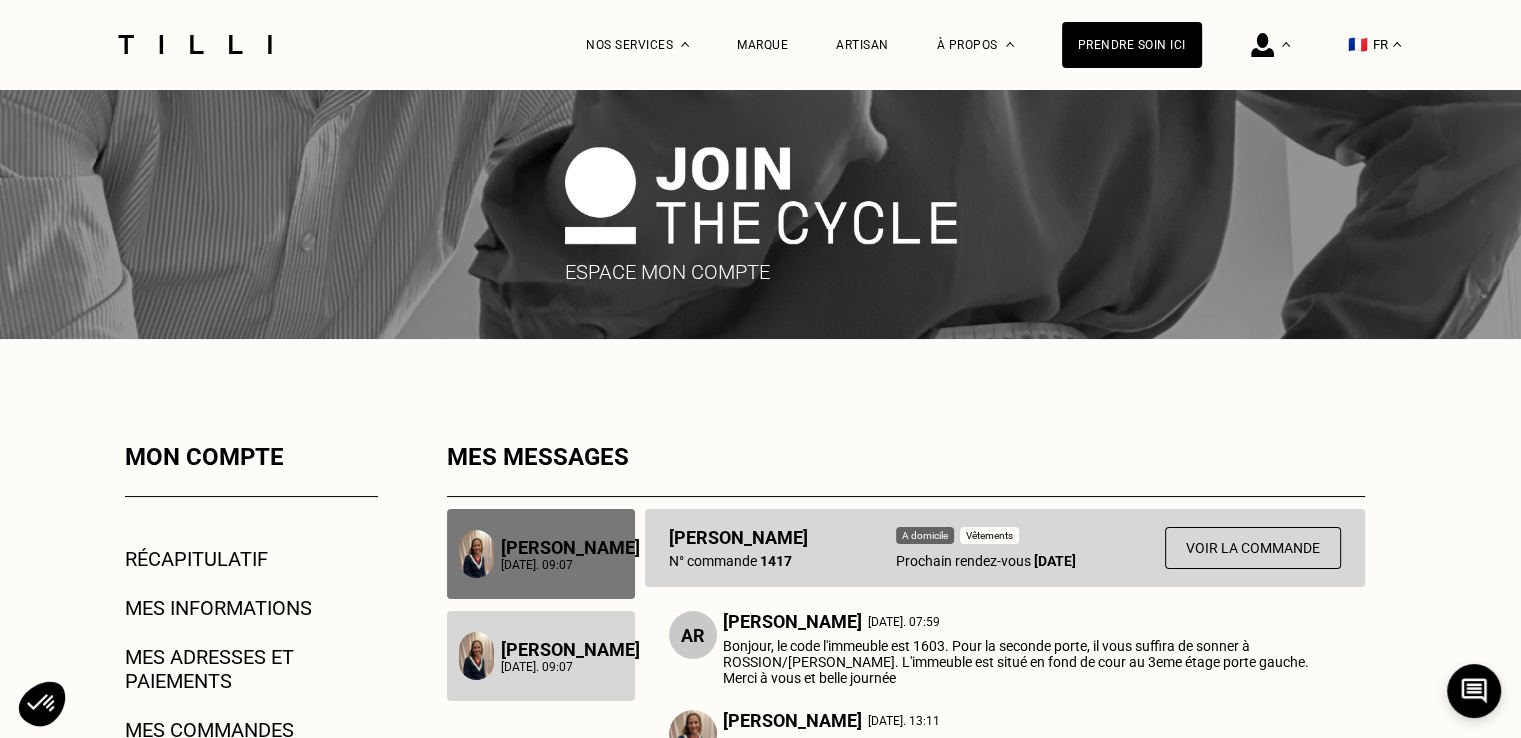 click at bounding box center (195, 44) 